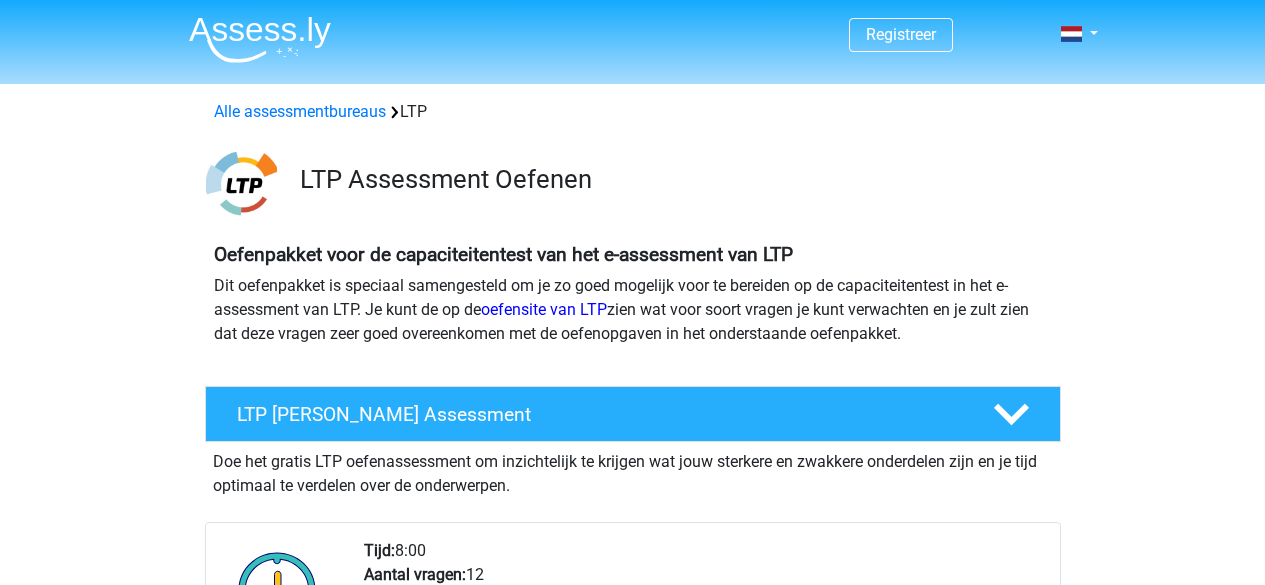 scroll, scrollTop: 127, scrollLeft: 0, axis: vertical 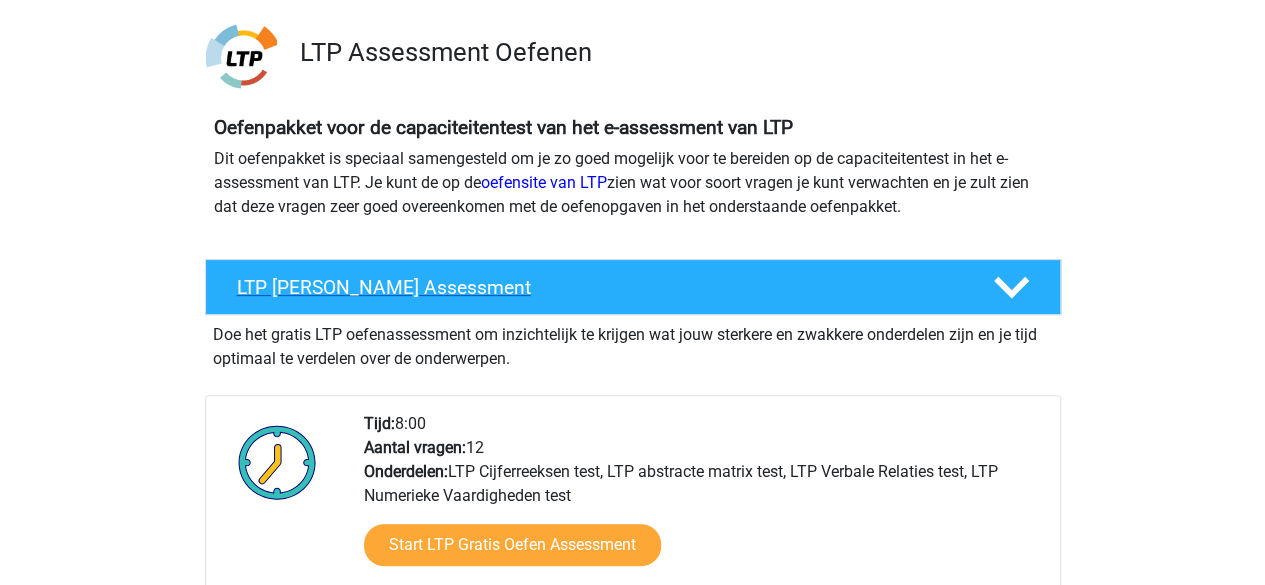 click on "LTP [PERSON_NAME] Assessment" at bounding box center [633, 287] 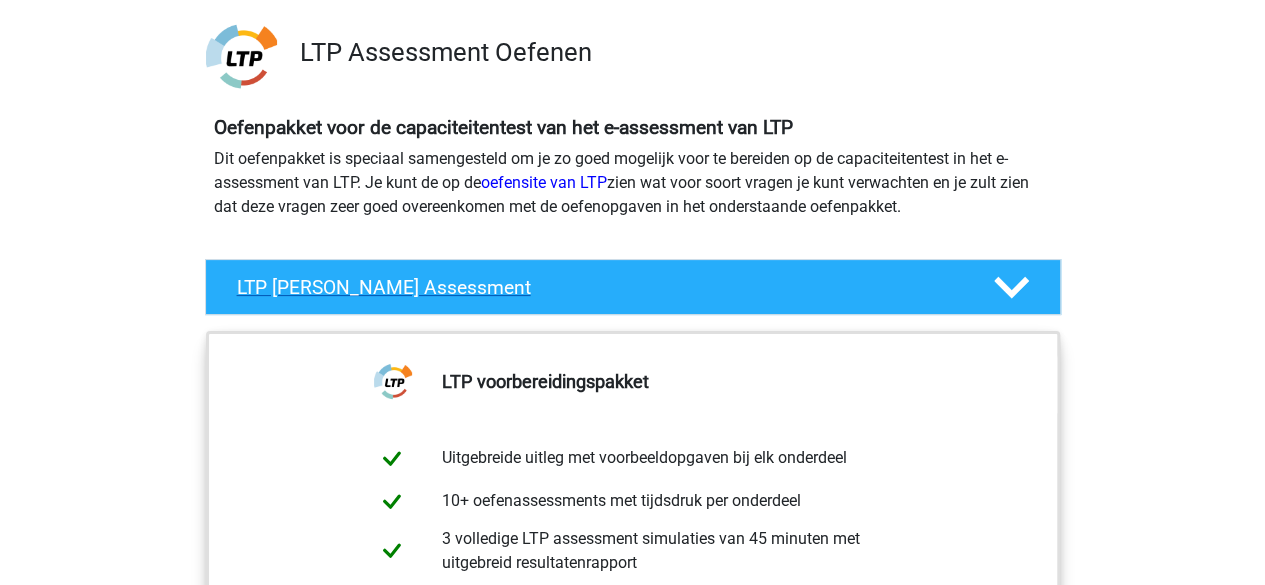 click on "LTP Gratis Oefen Assessment" at bounding box center [633, 287] 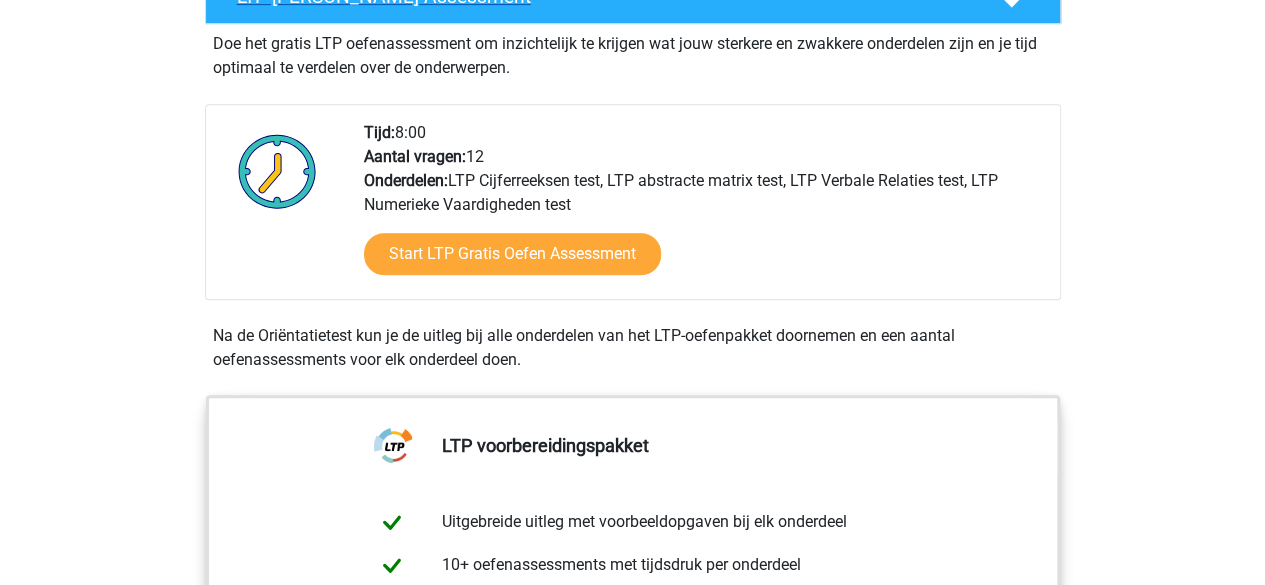 scroll, scrollTop: 429, scrollLeft: 0, axis: vertical 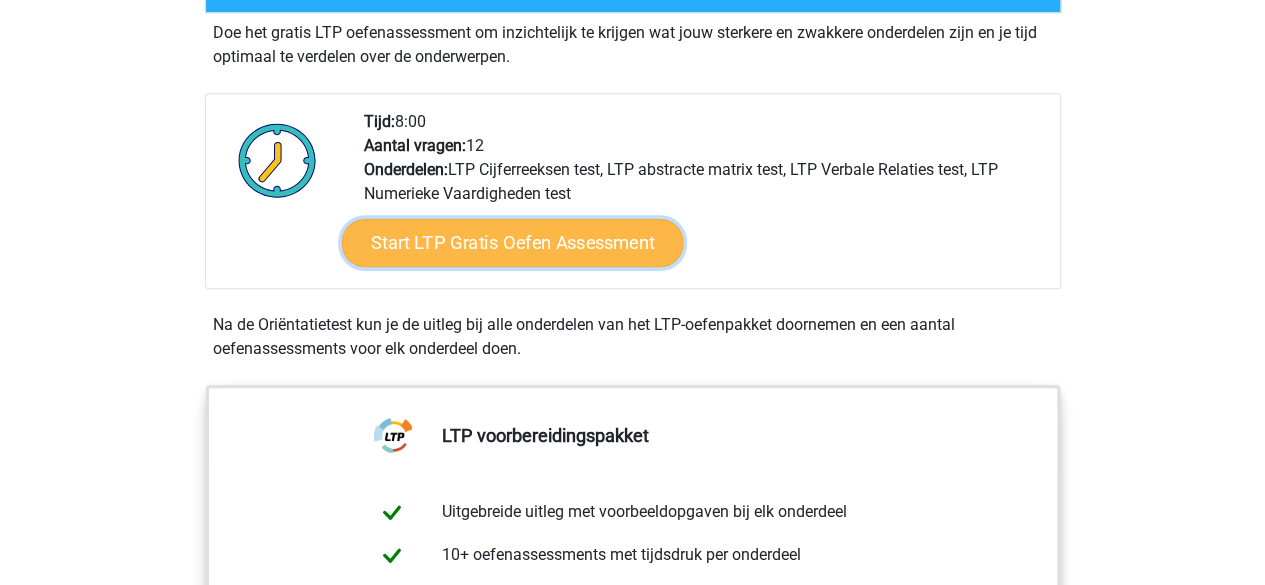 click on "Start LTP Gratis Oefen Assessment" at bounding box center (512, 243) 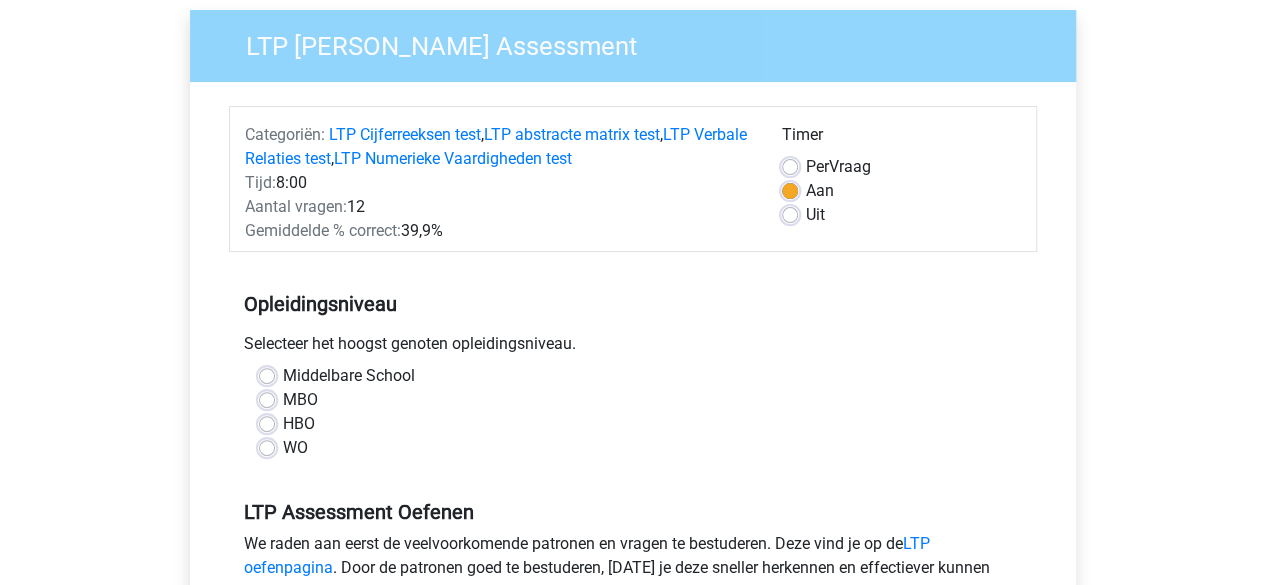 scroll, scrollTop: 158, scrollLeft: 0, axis: vertical 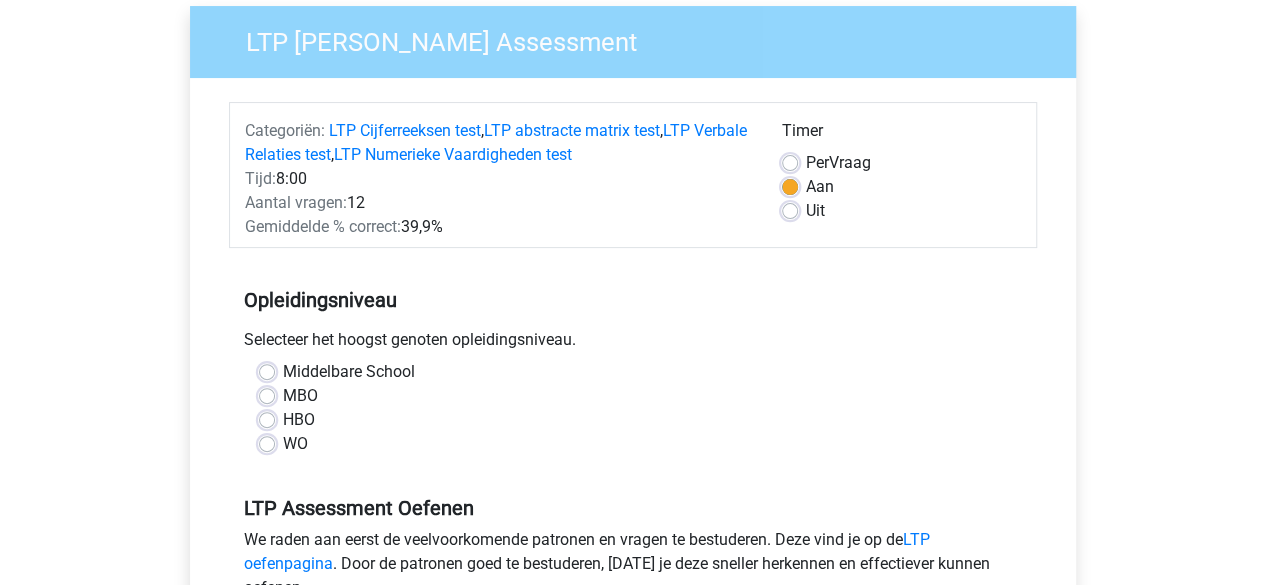 click on "WO" at bounding box center [633, 444] 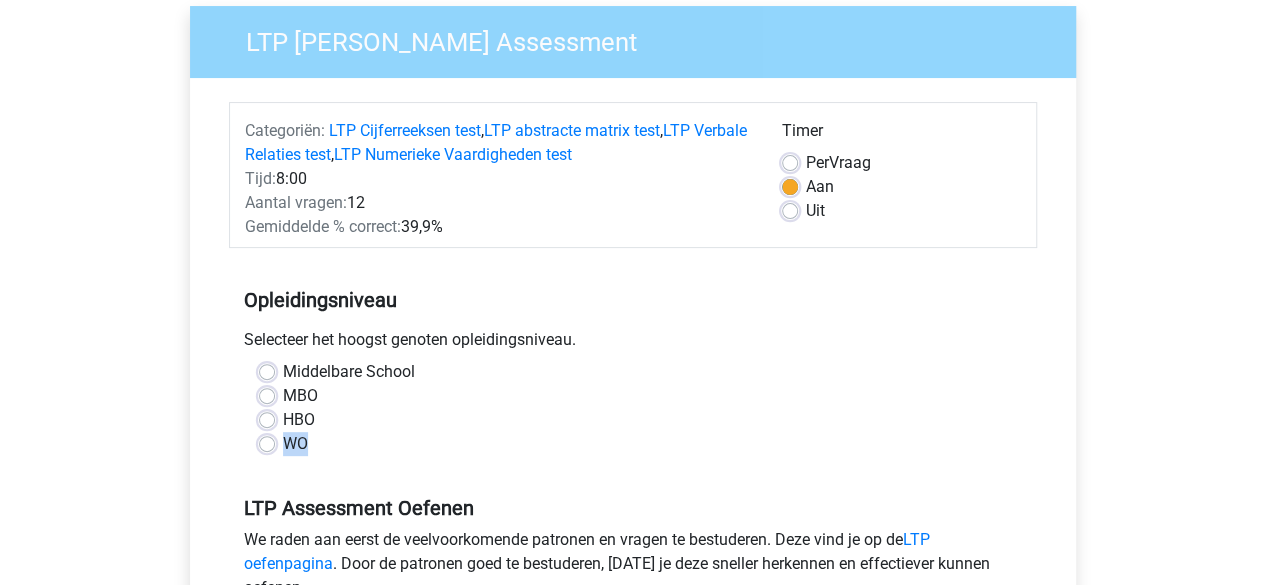 click on "WO" at bounding box center [633, 444] 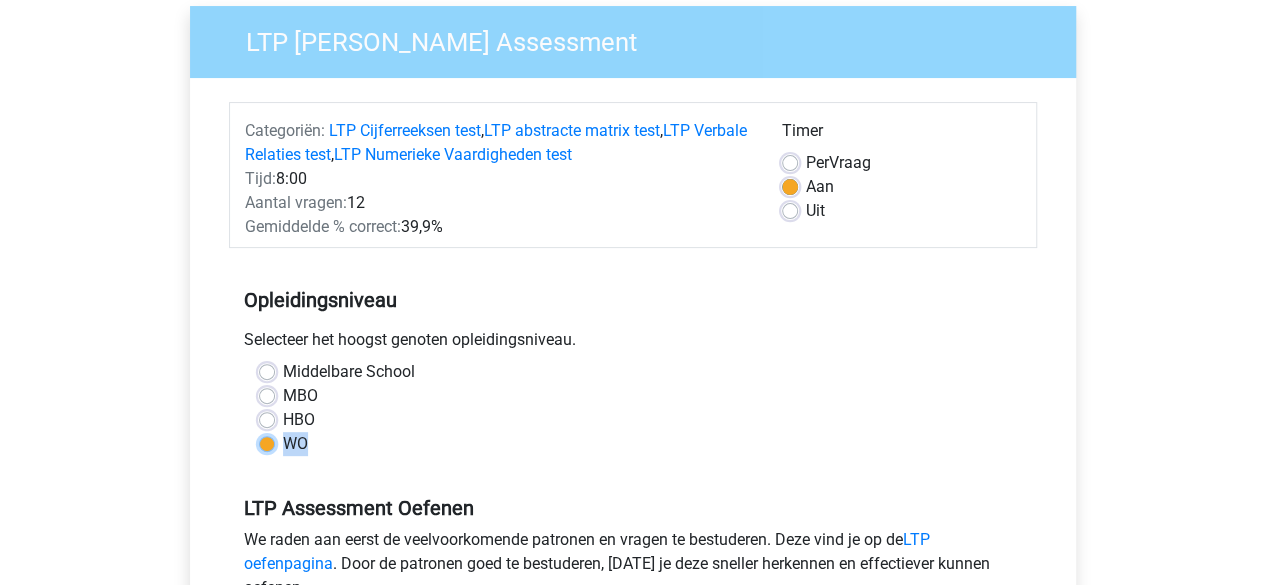click on "WO" at bounding box center [267, 442] 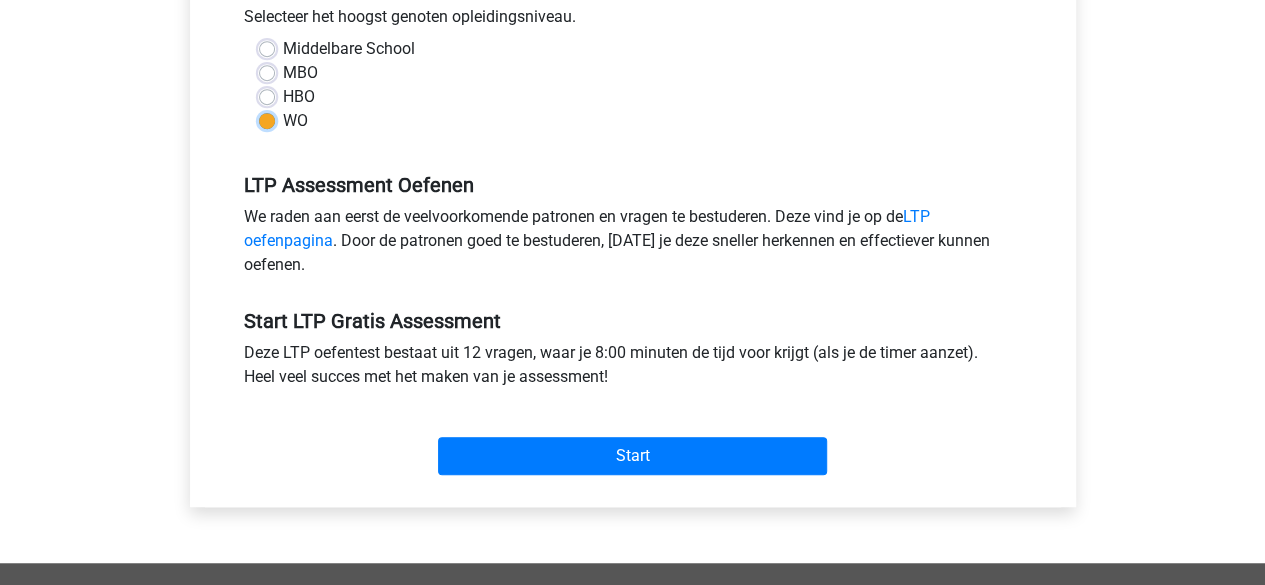 scroll, scrollTop: 482, scrollLeft: 0, axis: vertical 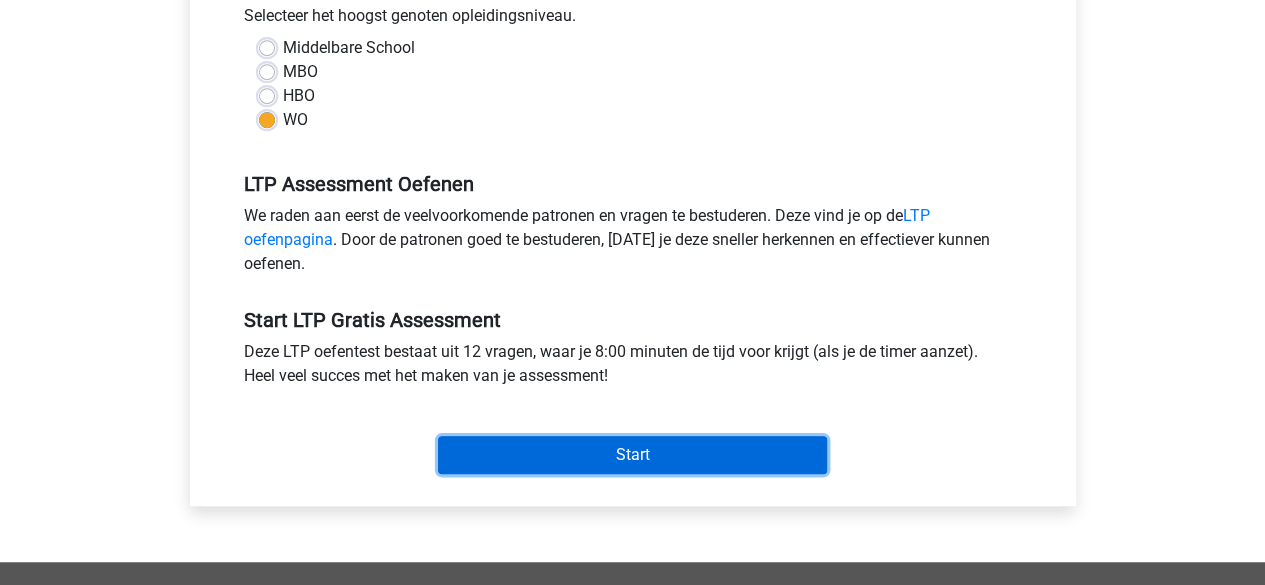 click on "Start" at bounding box center (632, 455) 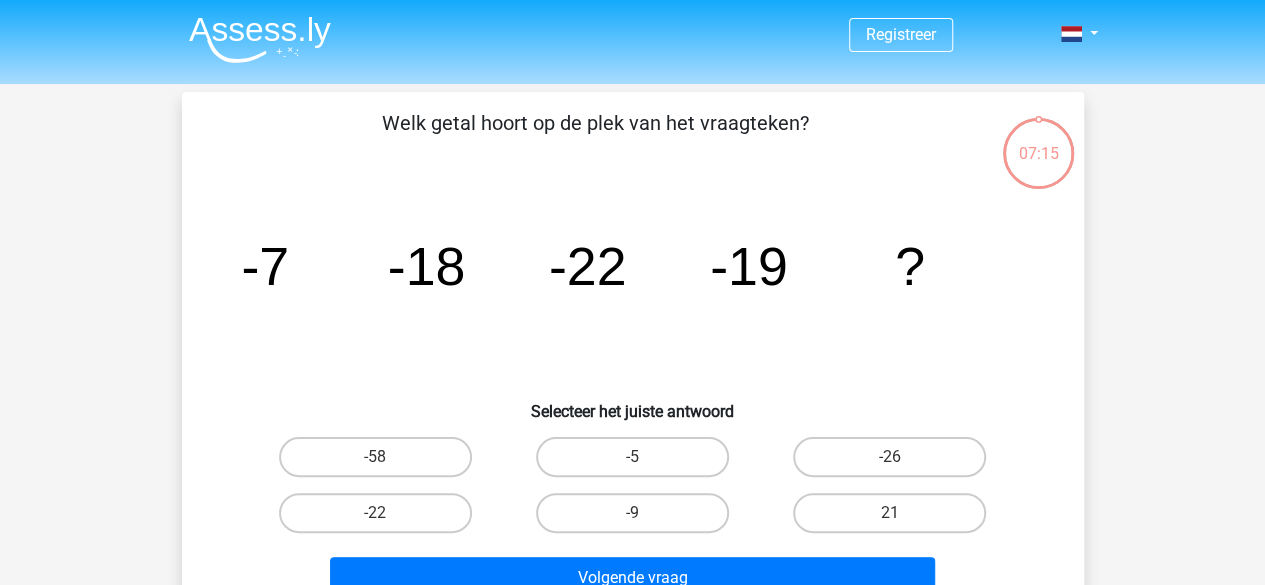 scroll, scrollTop: 90, scrollLeft: 0, axis: vertical 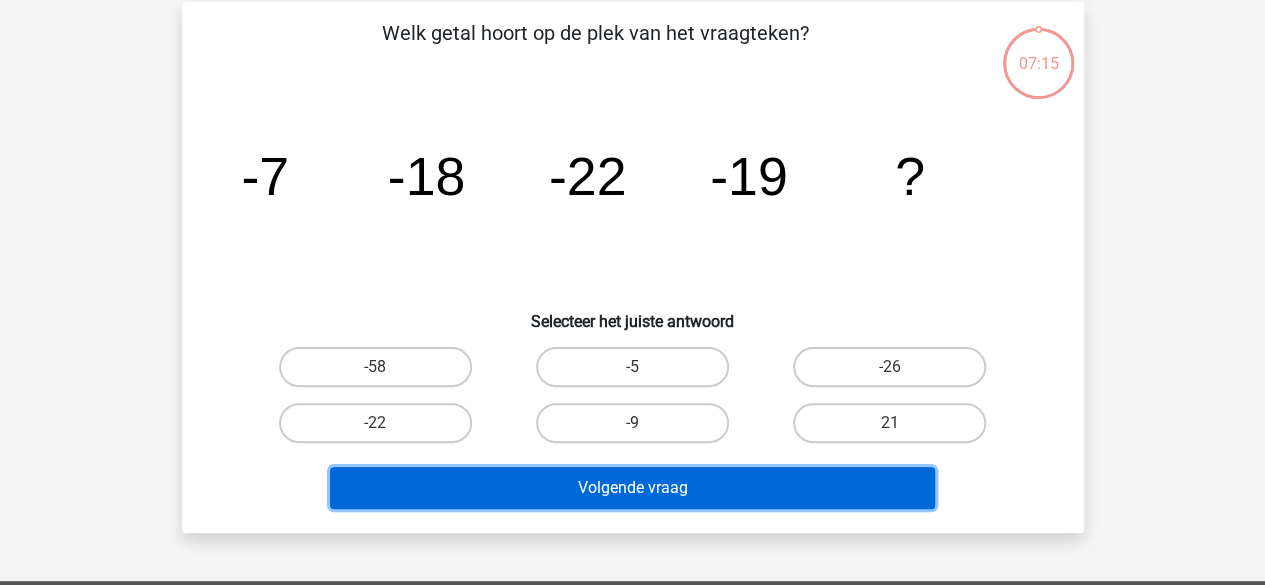 click on "Volgende vraag" at bounding box center (632, 488) 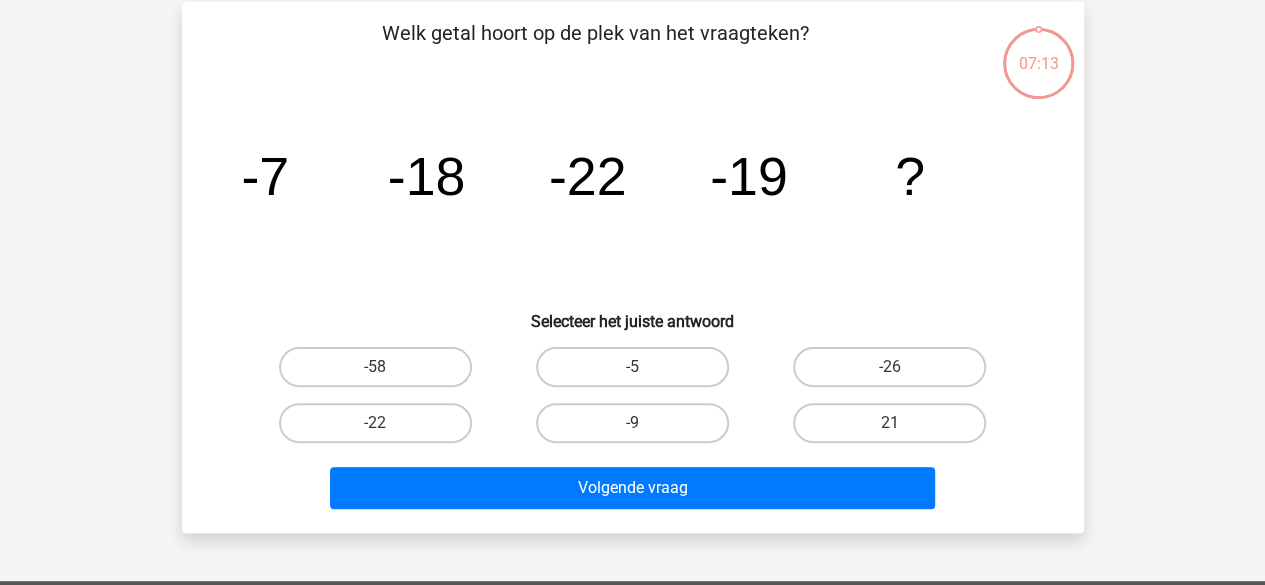 click on "image/svg+xml
-7
-18
-22
-19
?" 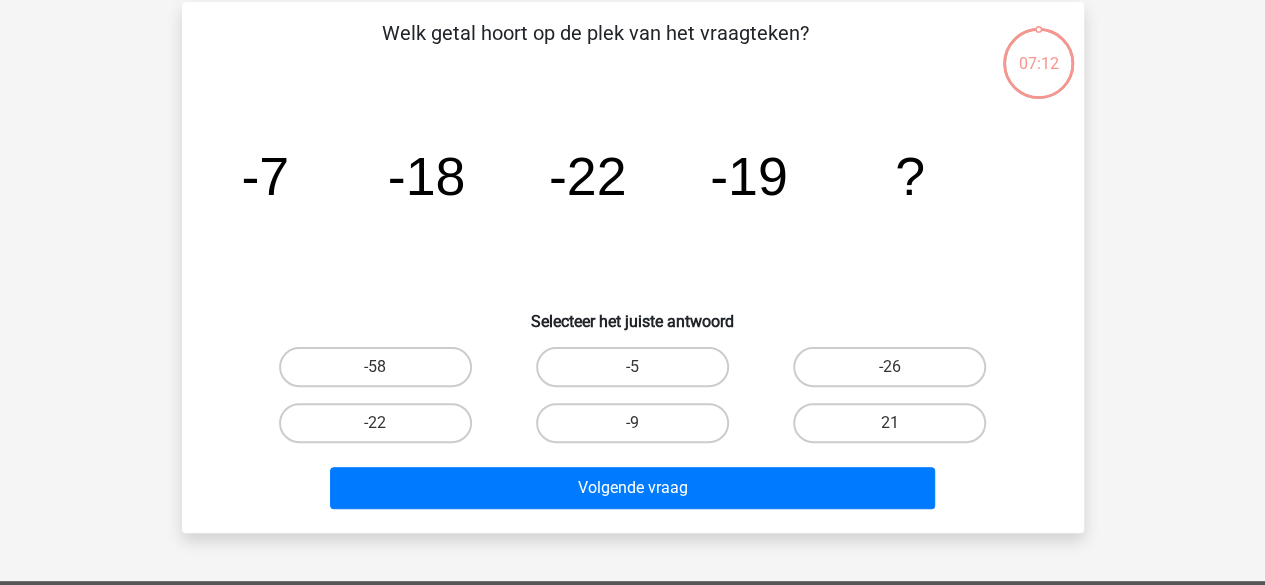 scroll, scrollTop: 0, scrollLeft: 0, axis: both 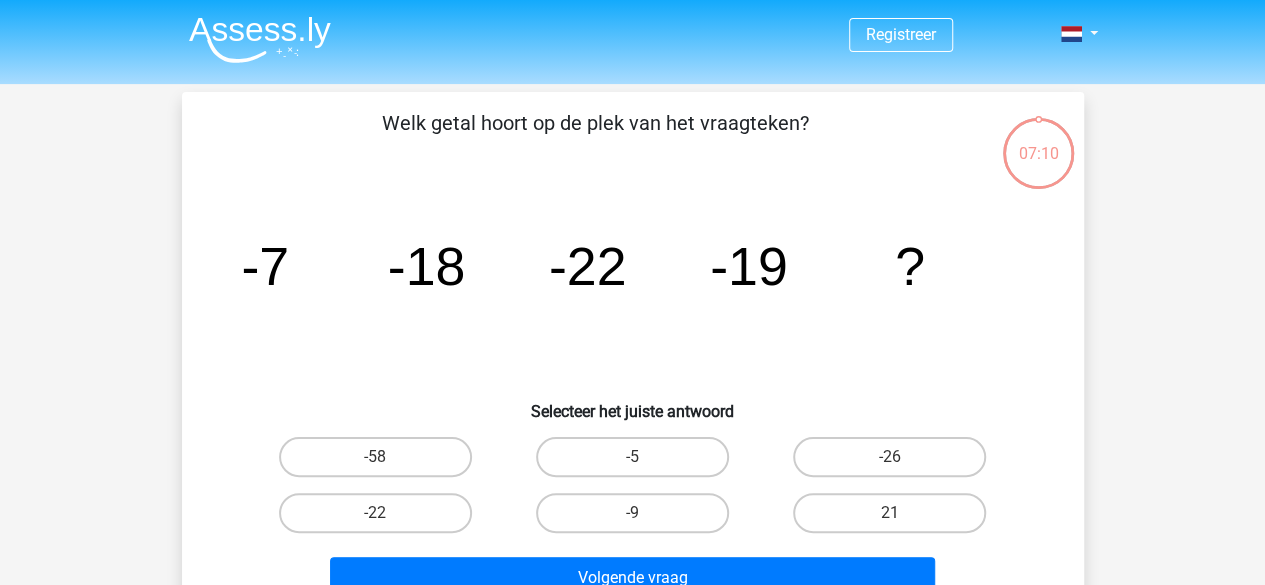 click on "image/svg+xml
-7
-18
-22
-19
?" 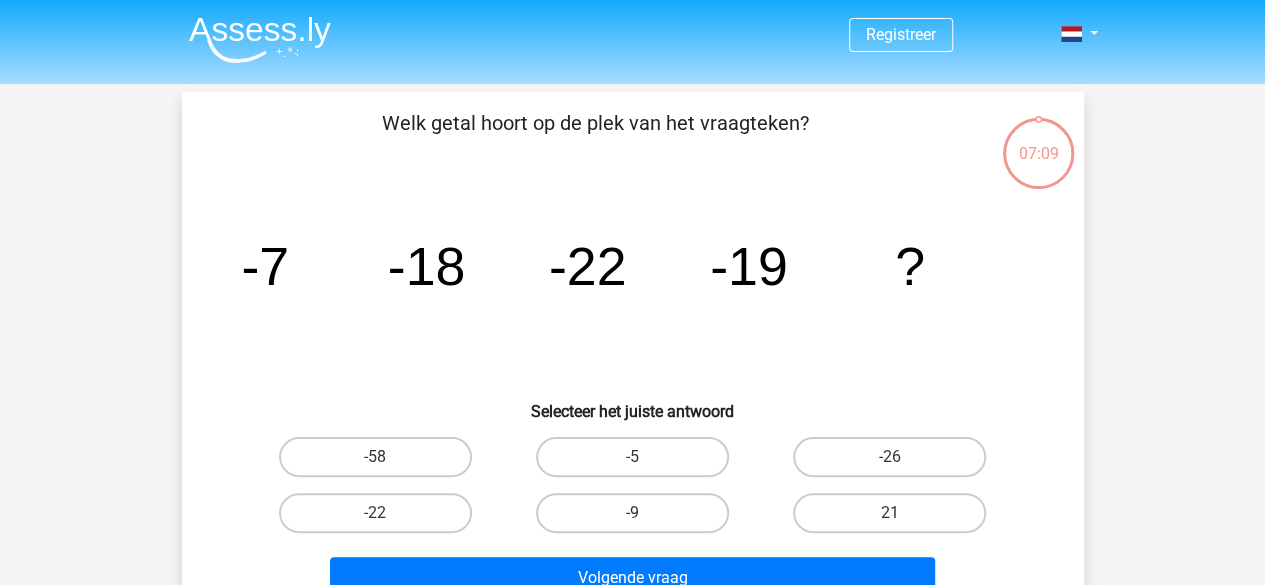 click on "image/svg+xml
-7
-18
-22
-19
?" 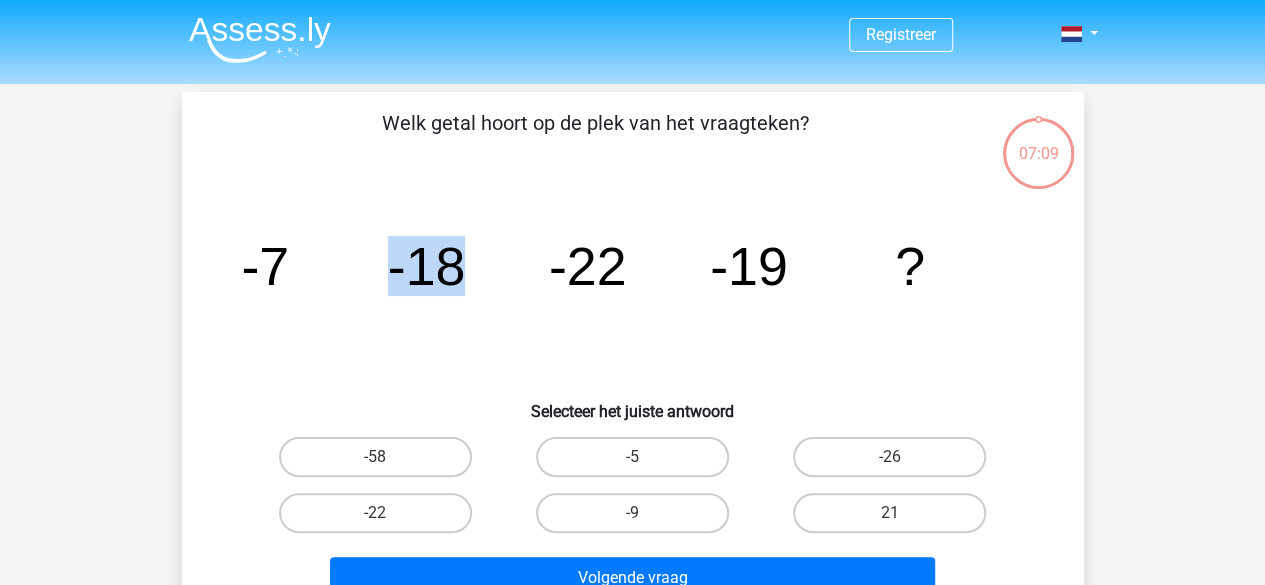 click on "image/svg+xml
-7
-18
-22
-19
?" 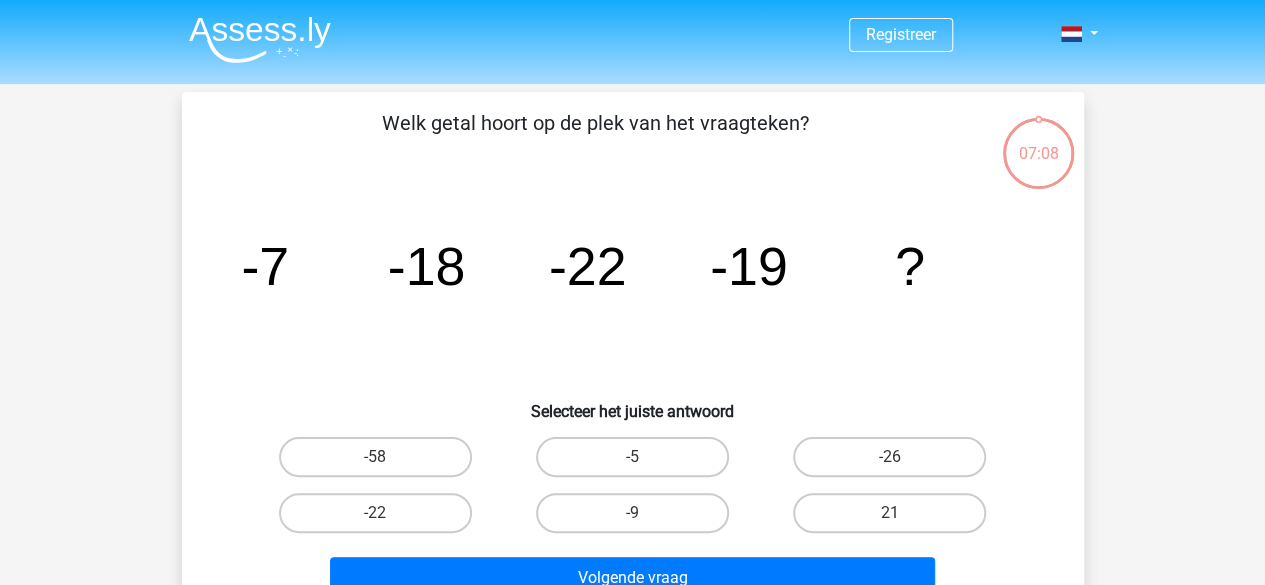 click on "image/svg+xml
-7
-18
-22
-19
?" 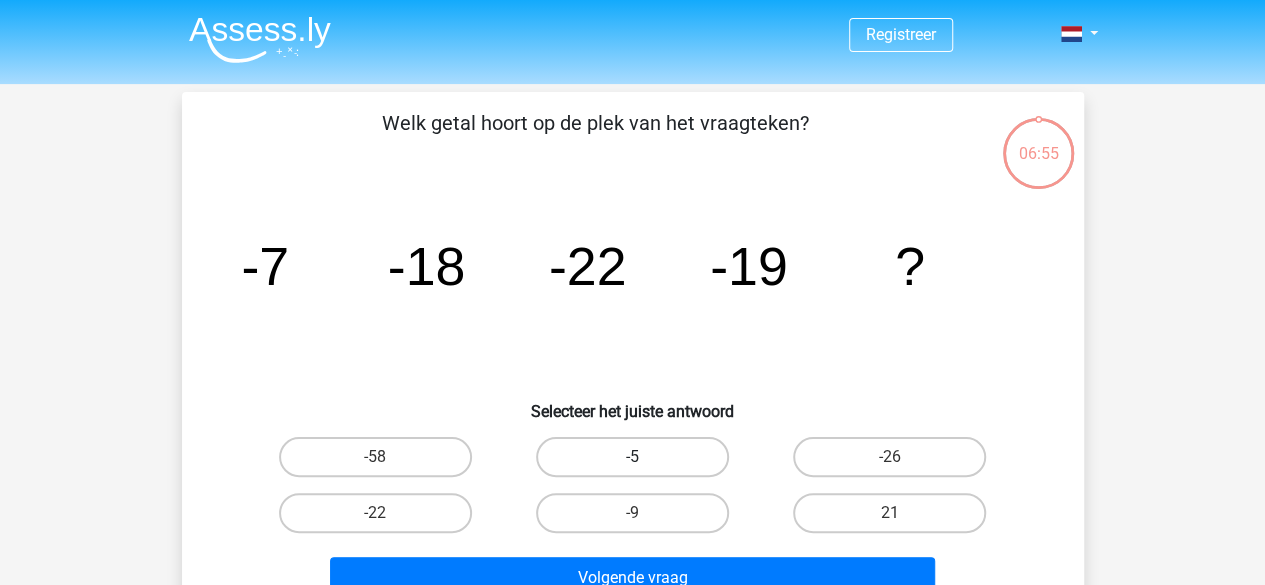 click on "-5" at bounding box center (632, 457) 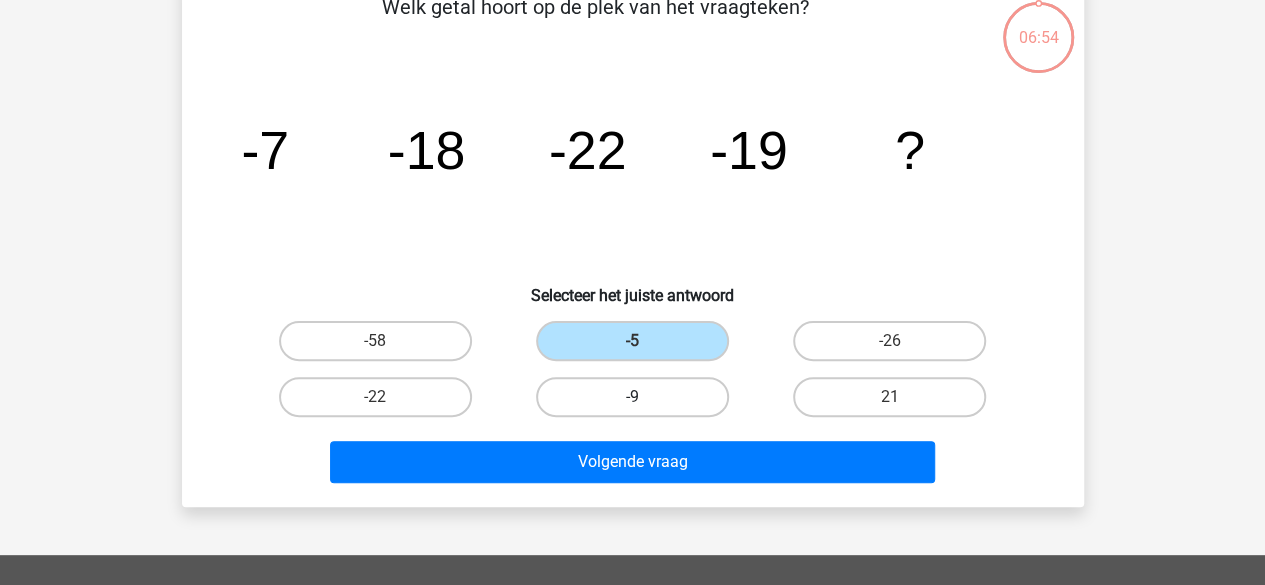 scroll, scrollTop: 117, scrollLeft: 0, axis: vertical 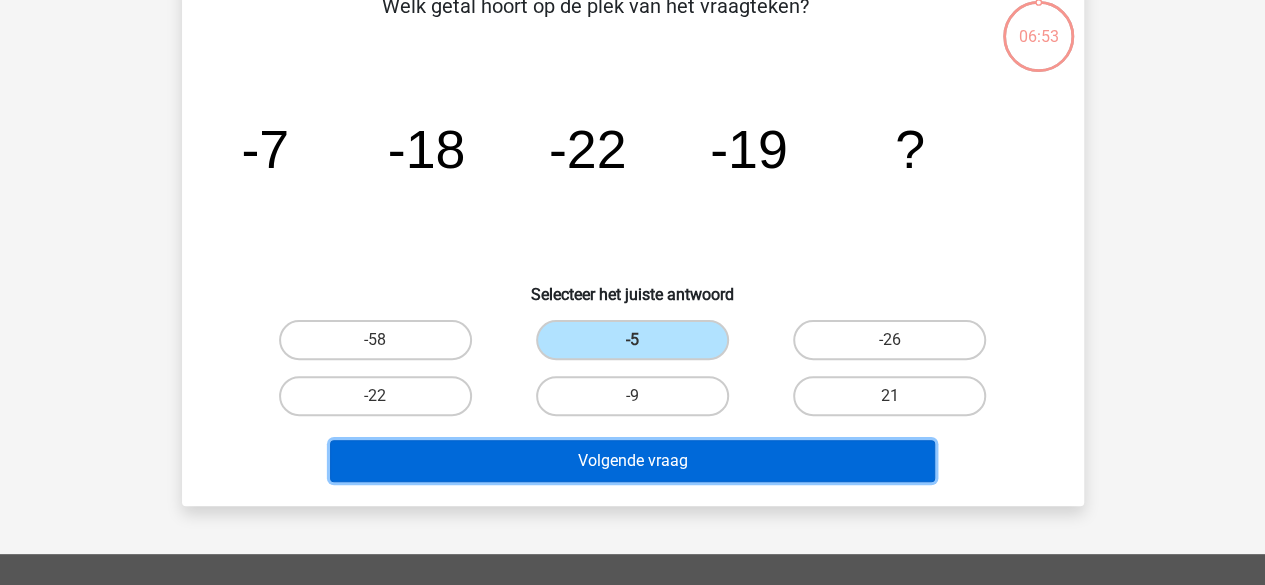 click on "Volgende vraag" at bounding box center (632, 461) 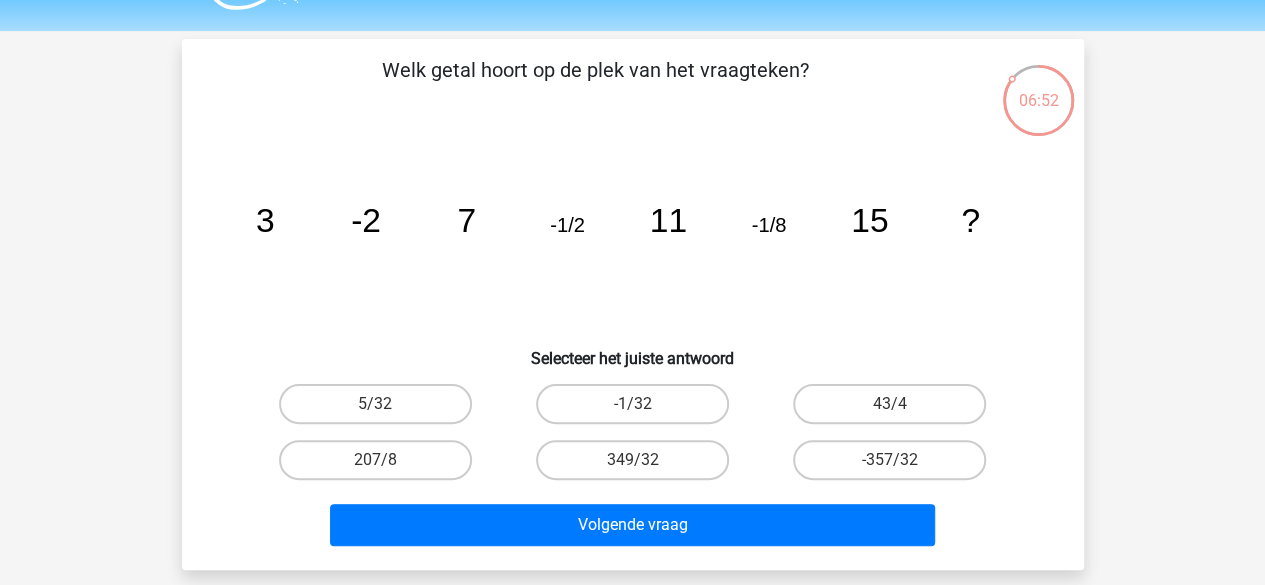 scroll, scrollTop: 41, scrollLeft: 0, axis: vertical 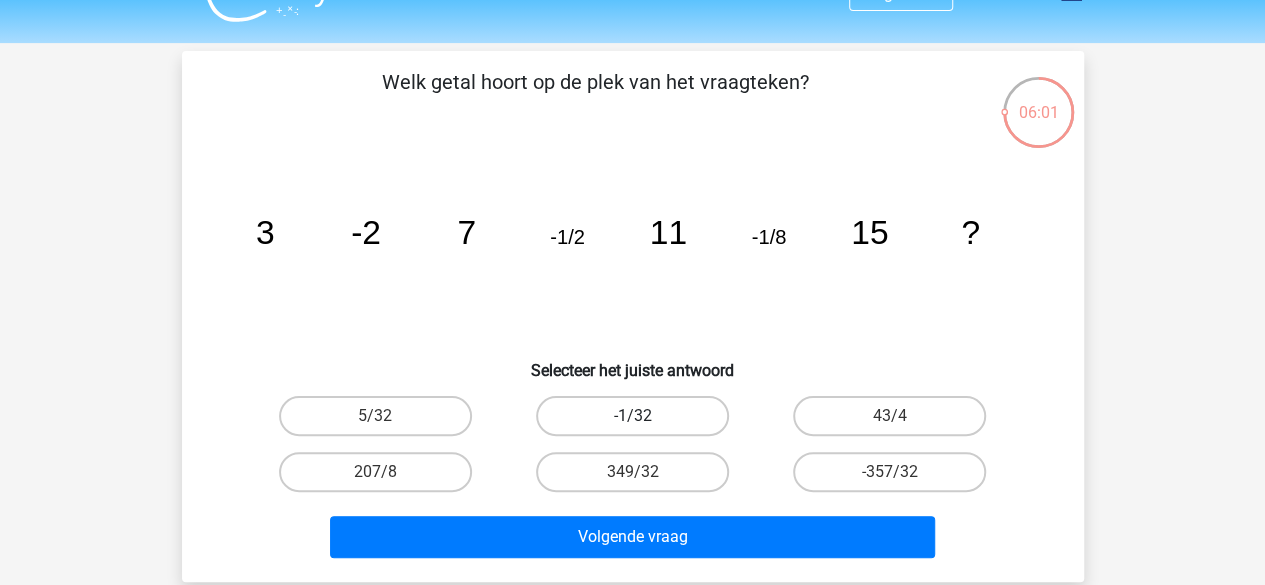 click on "-1/32" at bounding box center (632, 416) 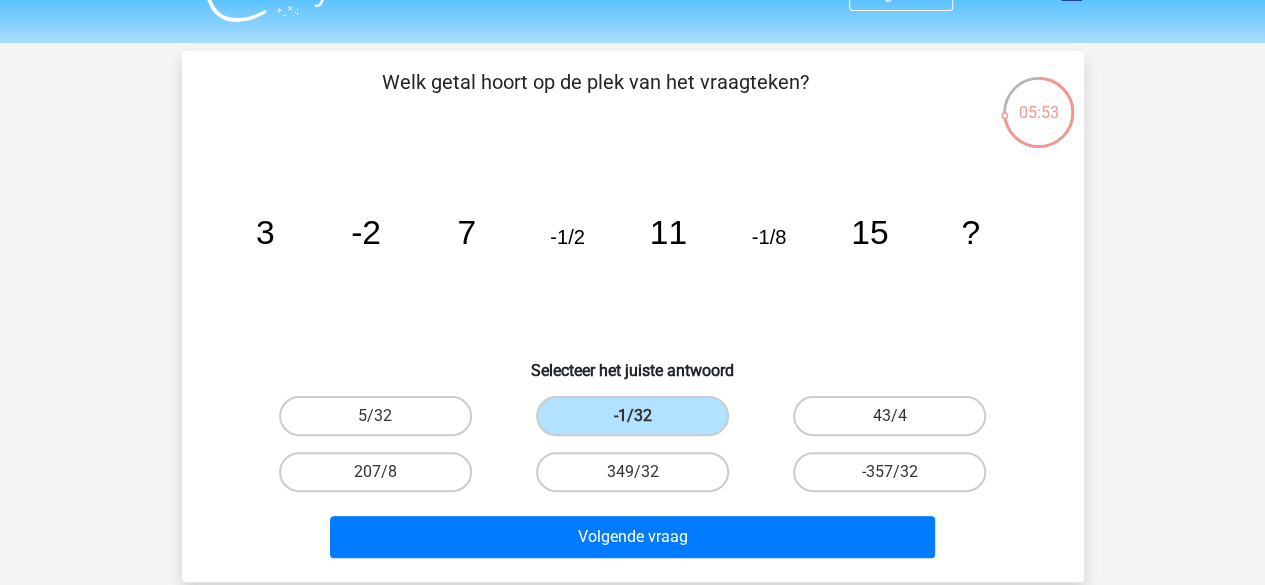 click on "Volgende vraag" at bounding box center (633, 541) 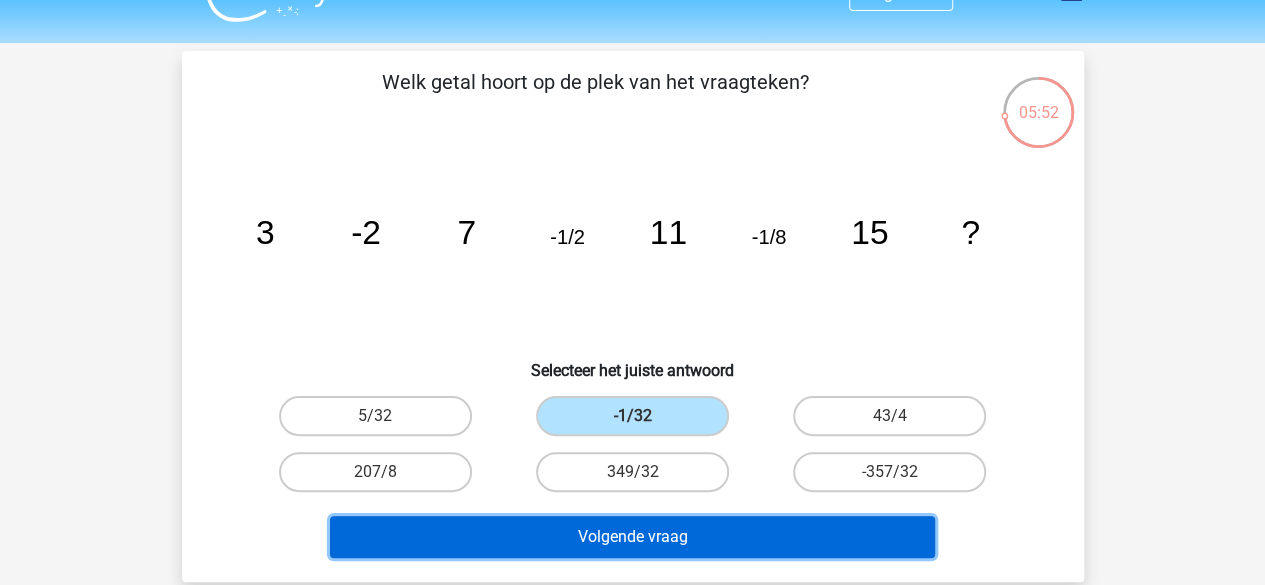click on "Volgende vraag" at bounding box center (632, 537) 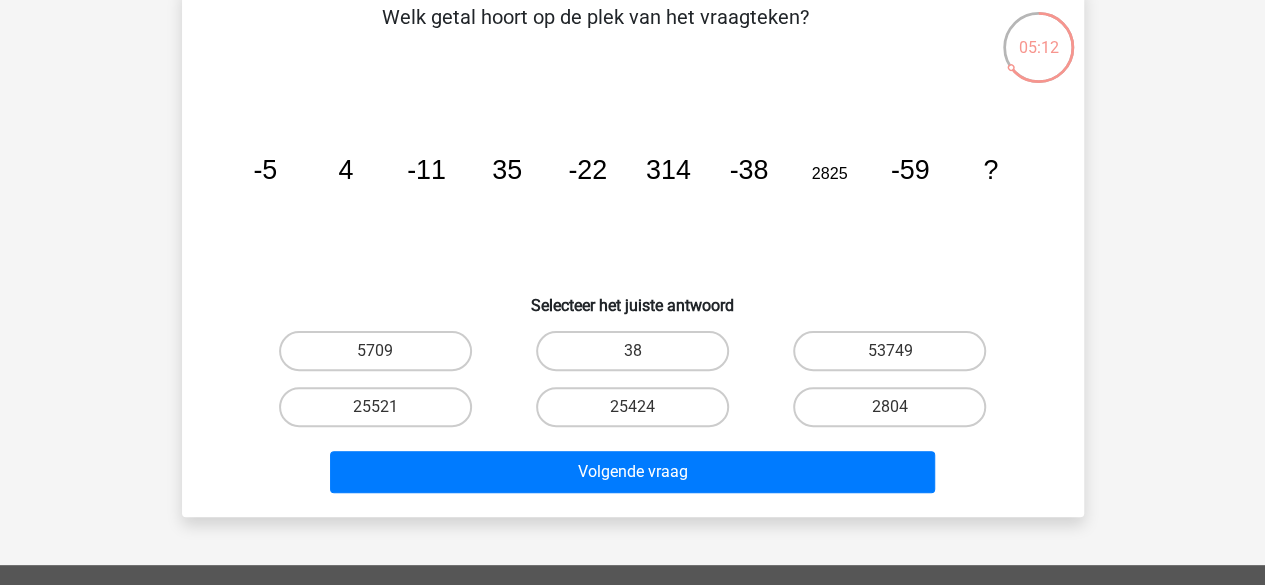scroll, scrollTop: 107, scrollLeft: 0, axis: vertical 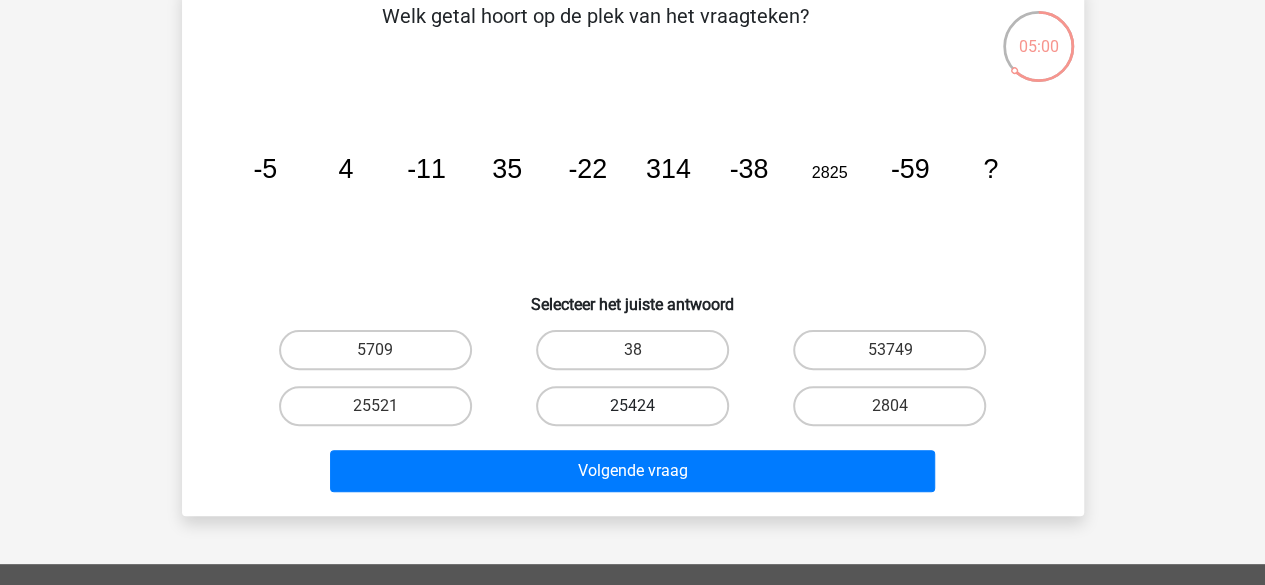 click on "25424" at bounding box center (632, 406) 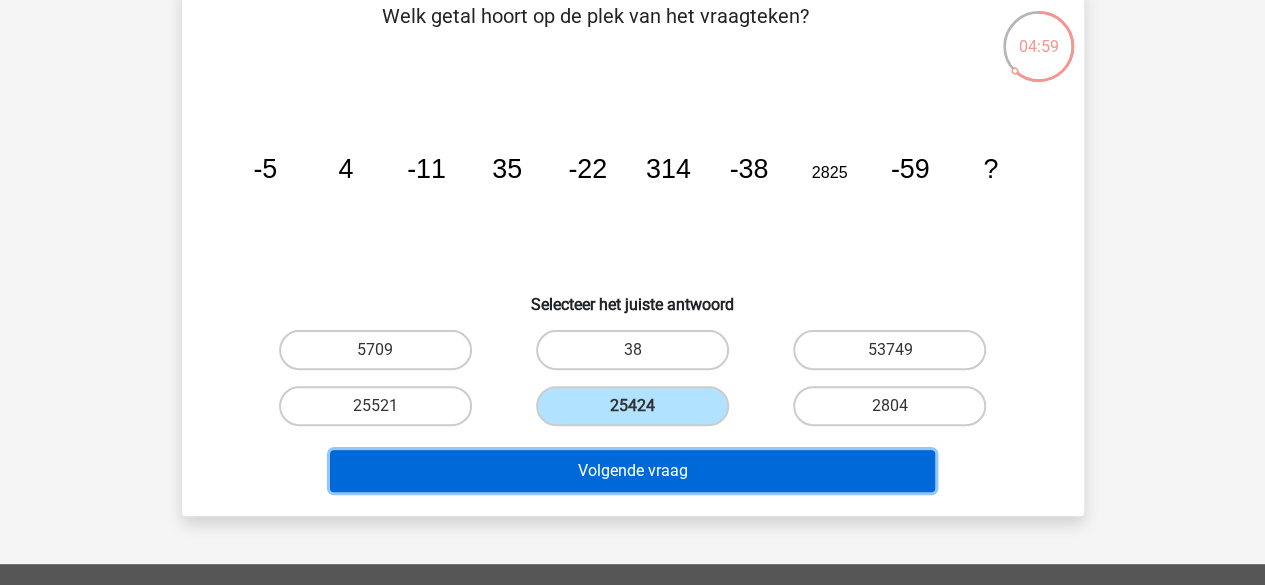 click on "Volgende vraag" at bounding box center [632, 471] 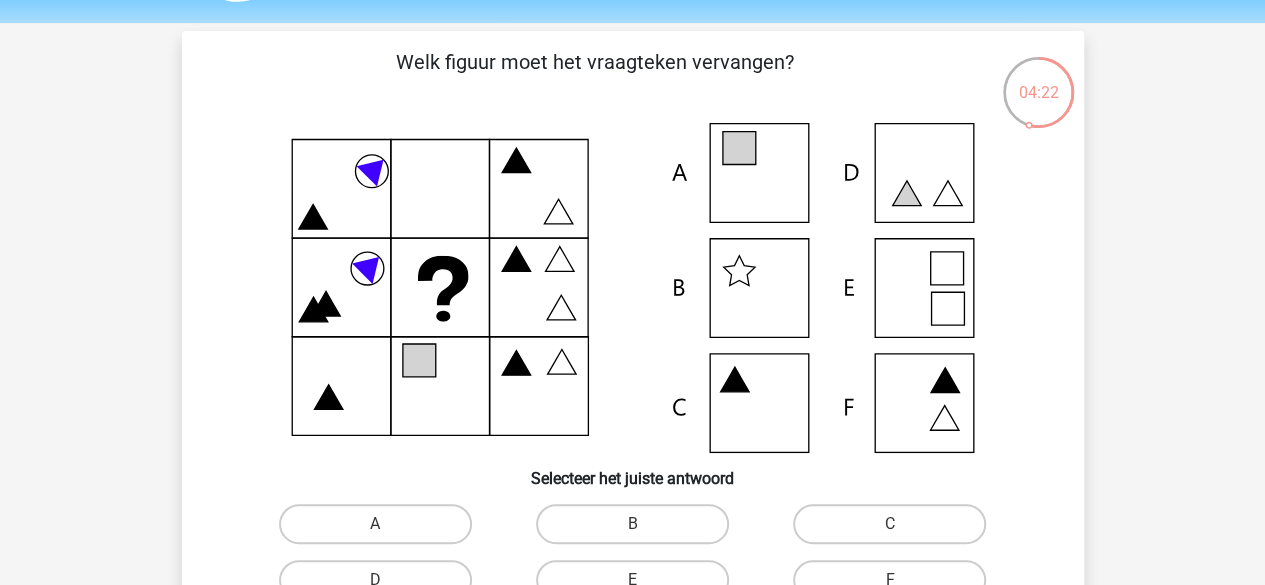 scroll, scrollTop: 60, scrollLeft: 0, axis: vertical 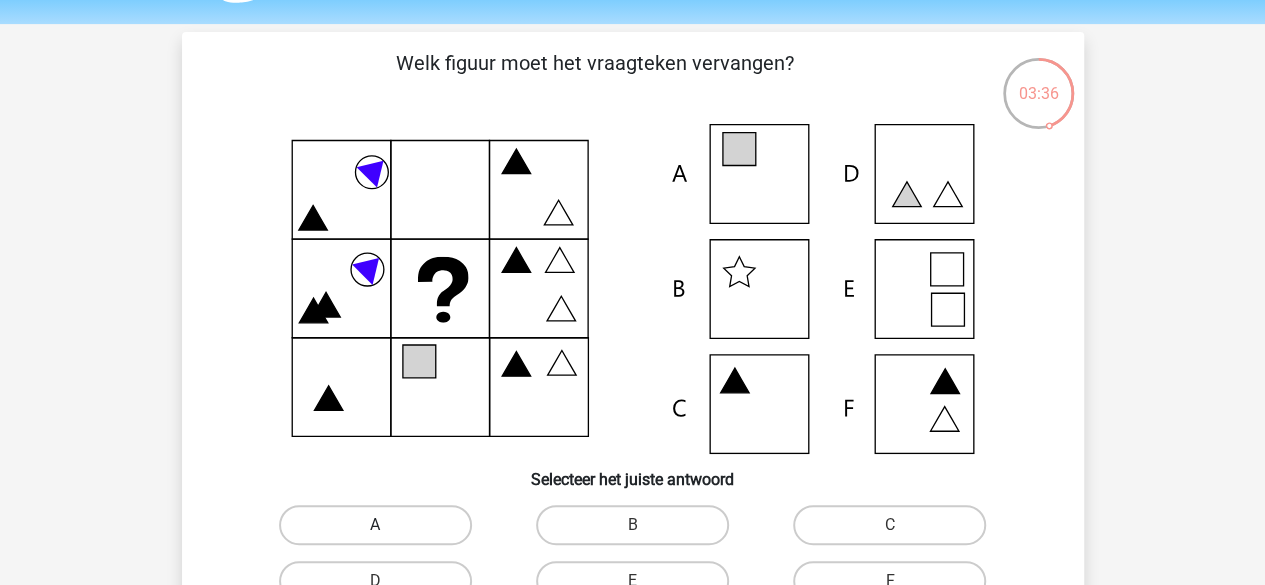 click on "A" at bounding box center [375, 525] 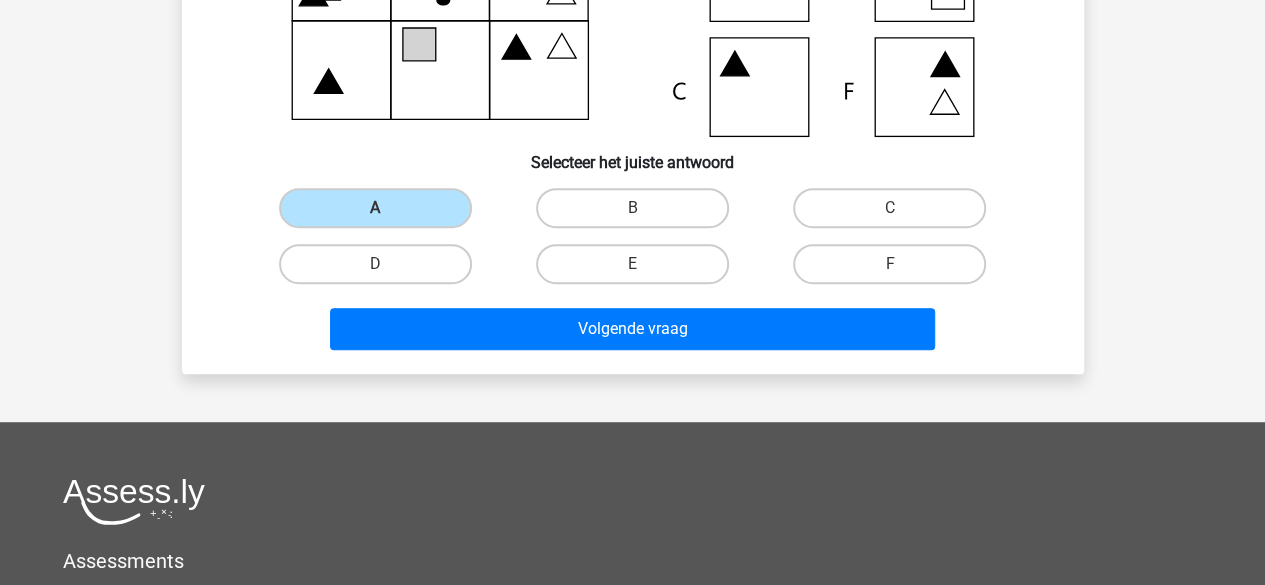 scroll, scrollTop: 378, scrollLeft: 0, axis: vertical 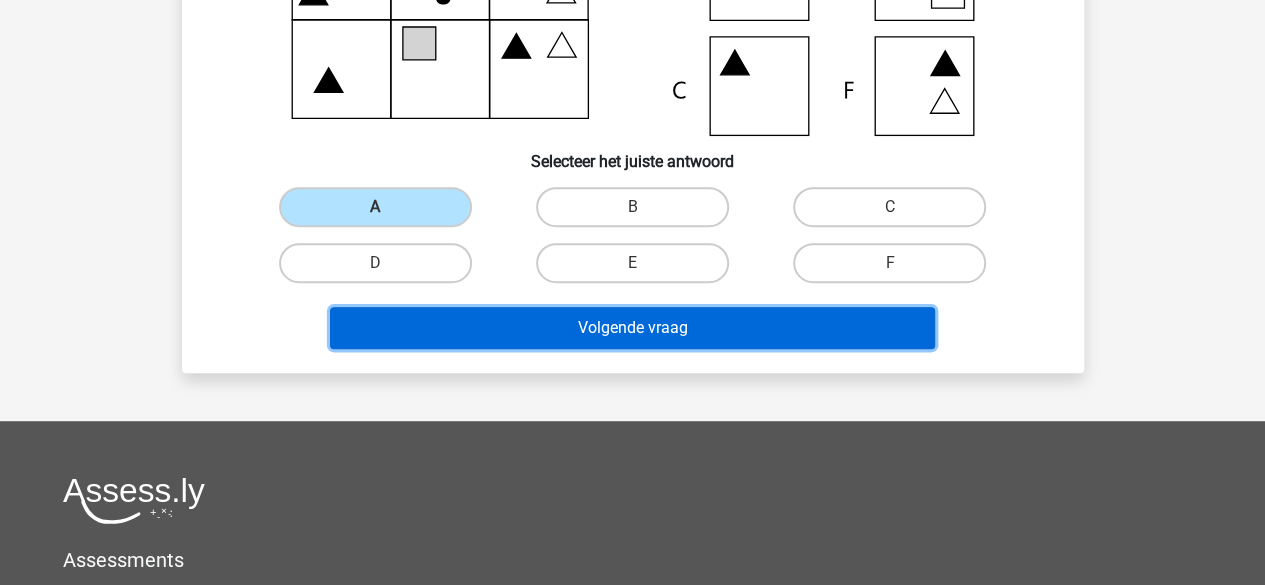 click on "Volgende vraag" at bounding box center [632, 328] 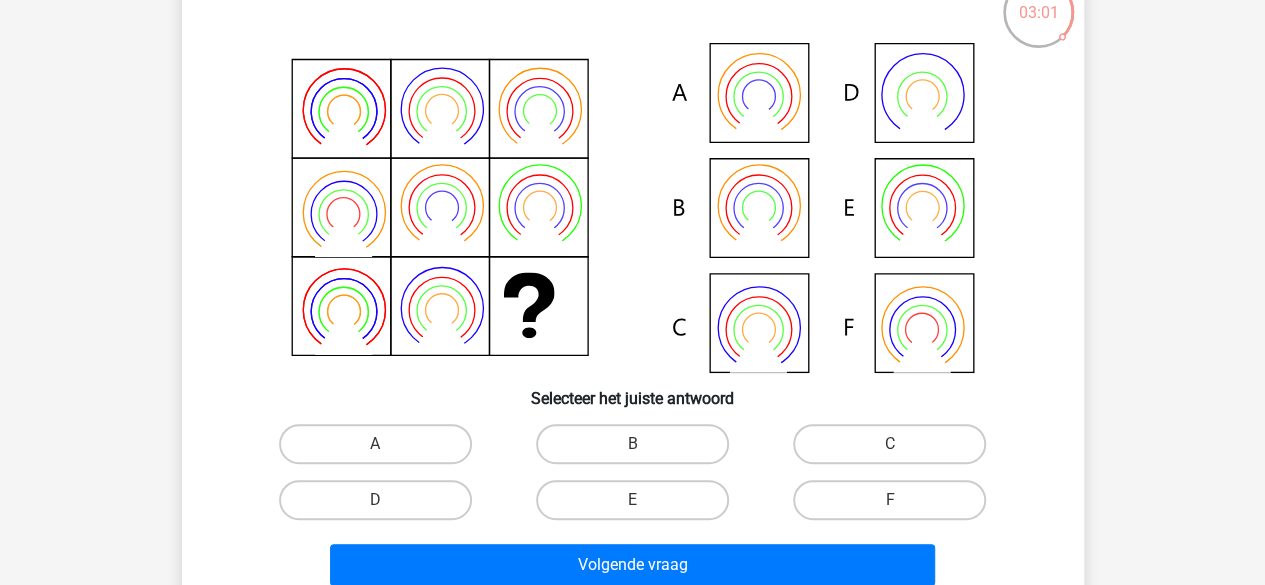 scroll, scrollTop: 139, scrollLeft: 0, axis: vertical 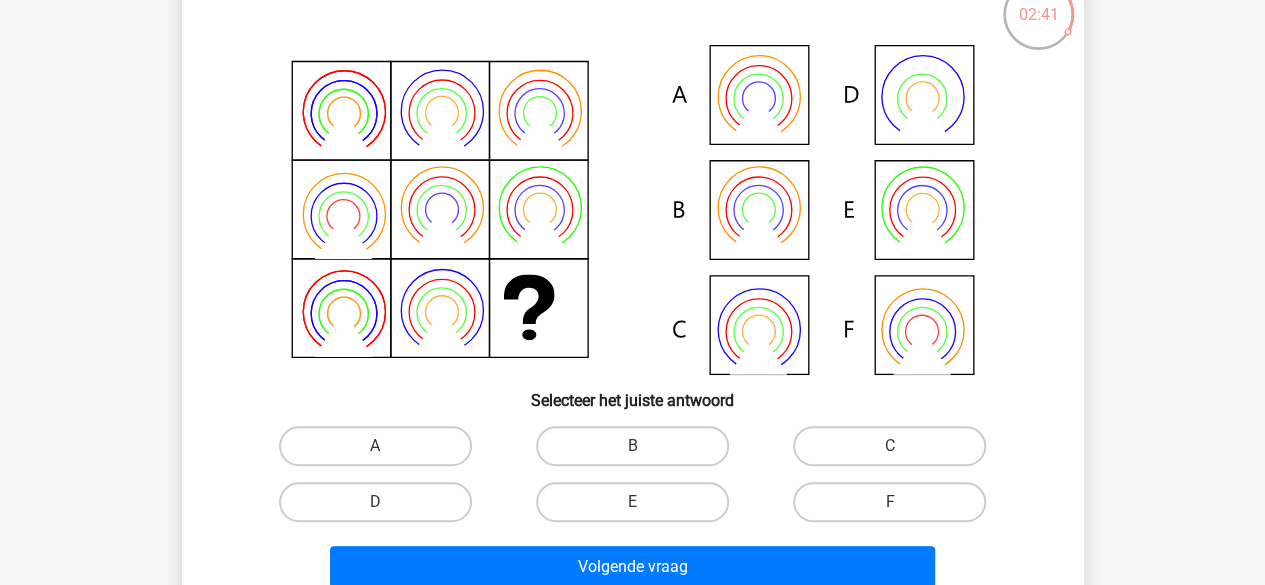 click 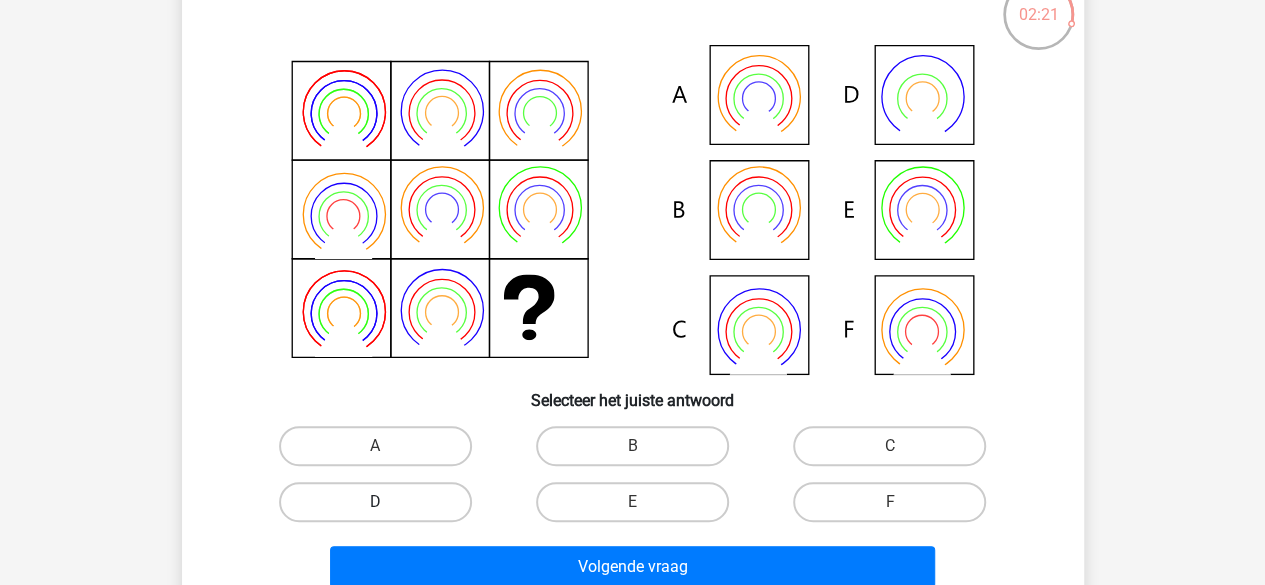click on "D" at bounding box center [375, 502] 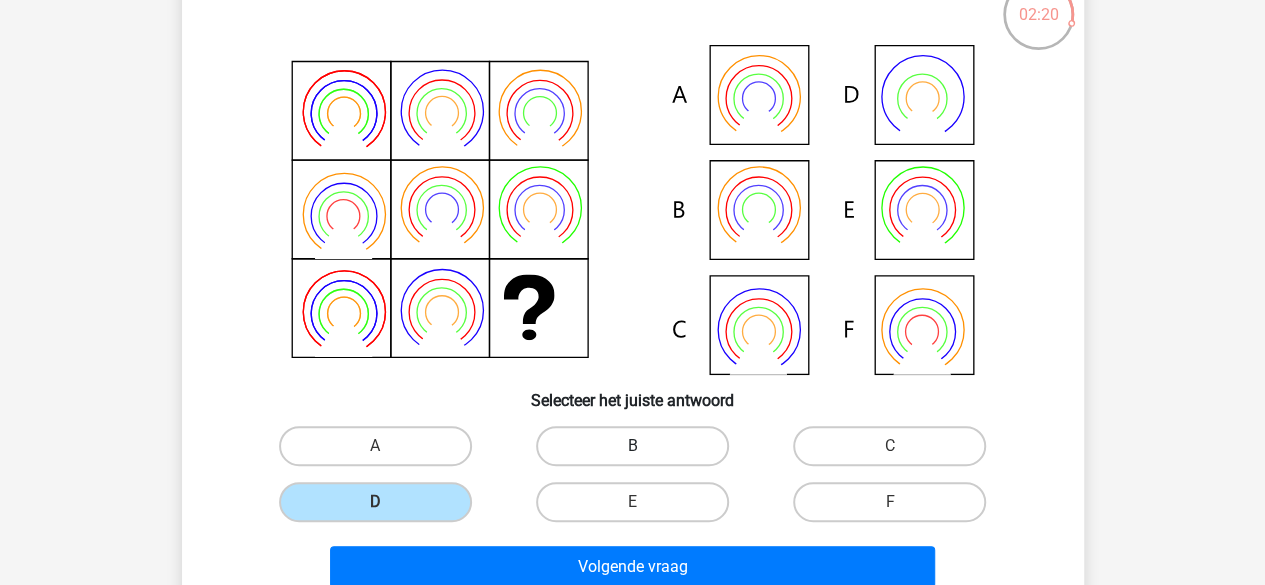 click on "B" at bounding box center [632, 446] 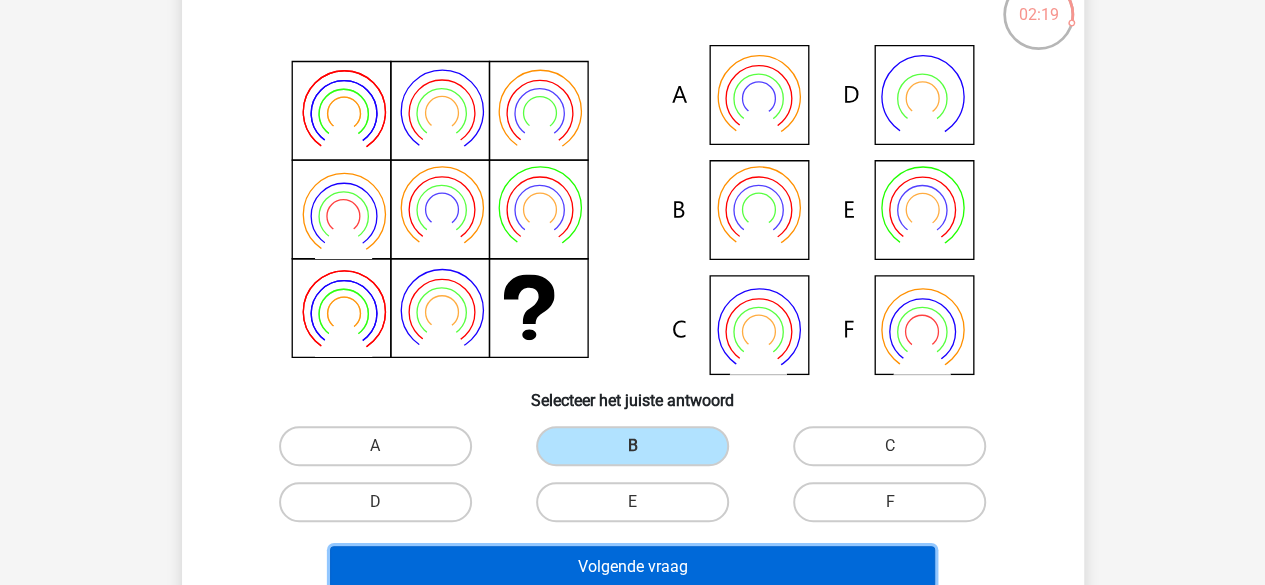 click on "Volgende vraag" at bounding box center (632, 567) 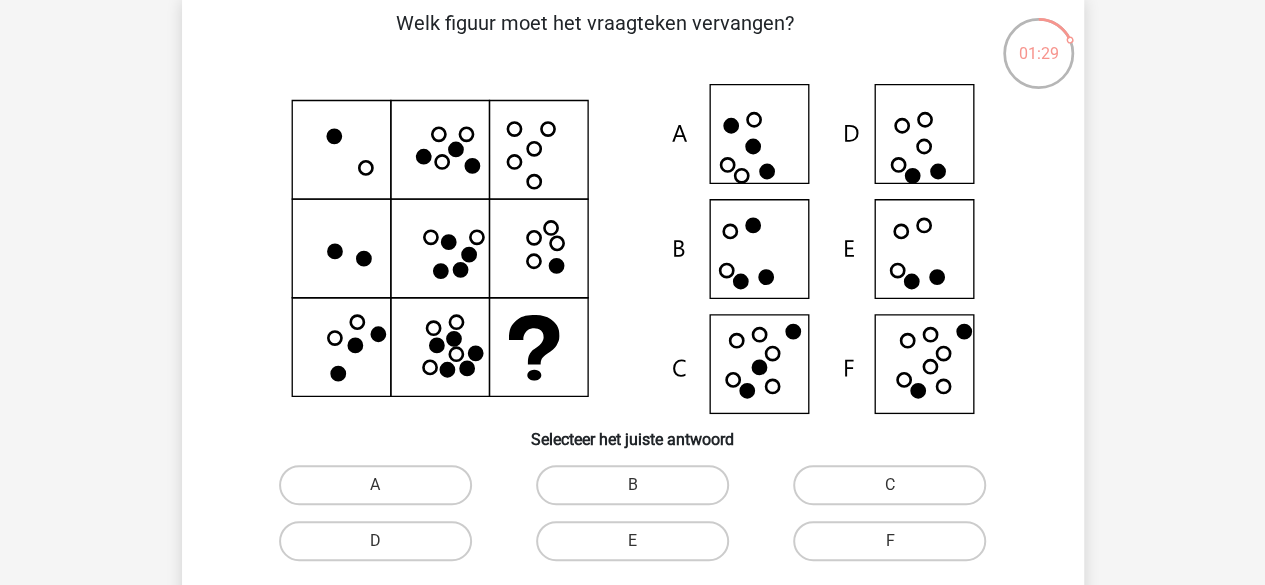 scroll, scrollTop: 111, scrollLeft: 0, axis: vertical 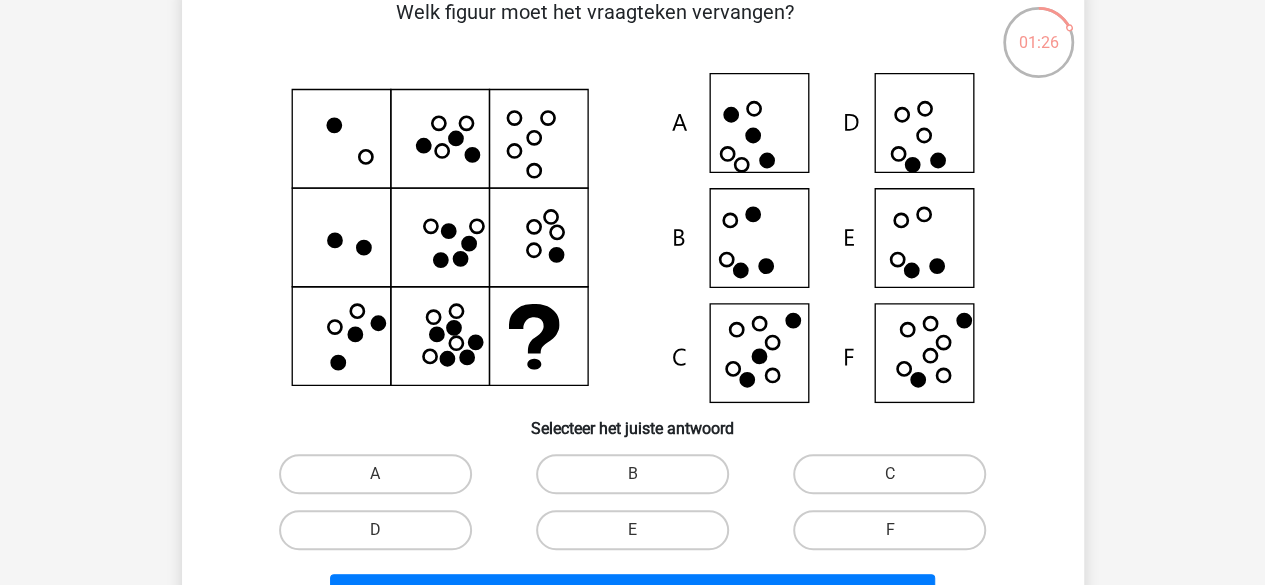 click on "F" at bounding box center [889, 530] 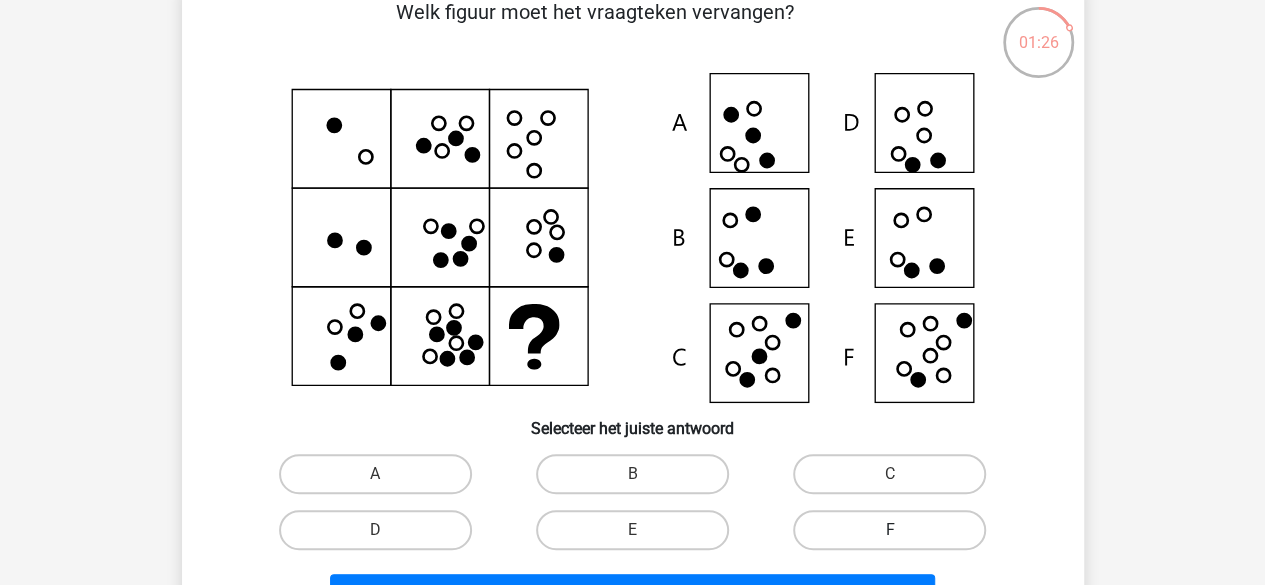 click on "F" at bounding box center [889, 530] 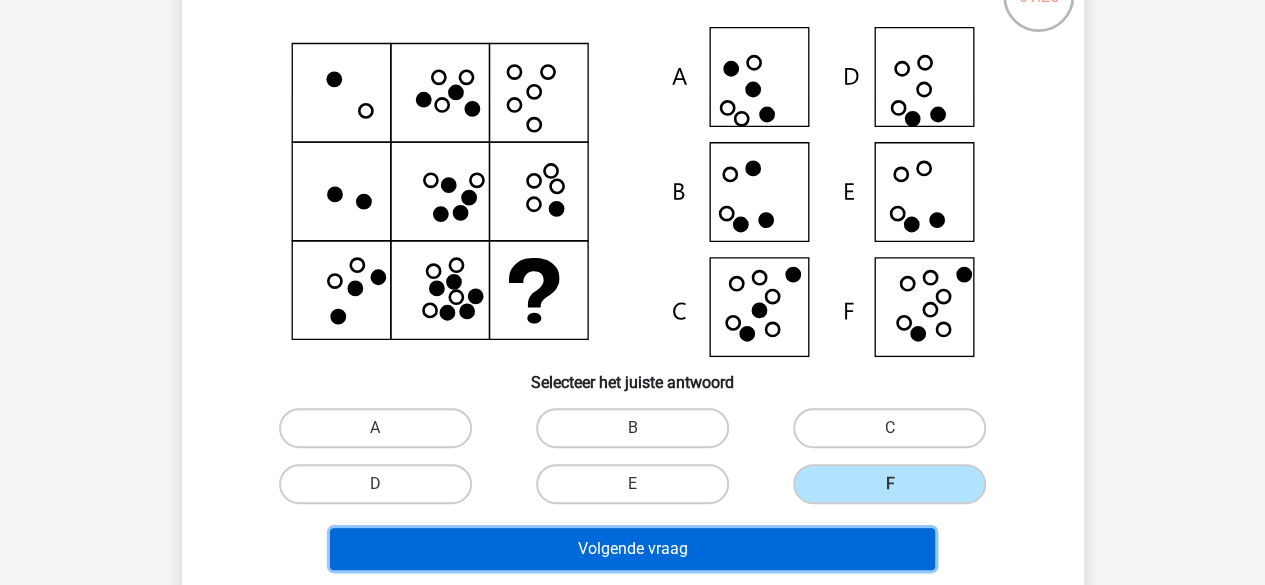click on "Volgende vraag" at bounding box center (632, 549) 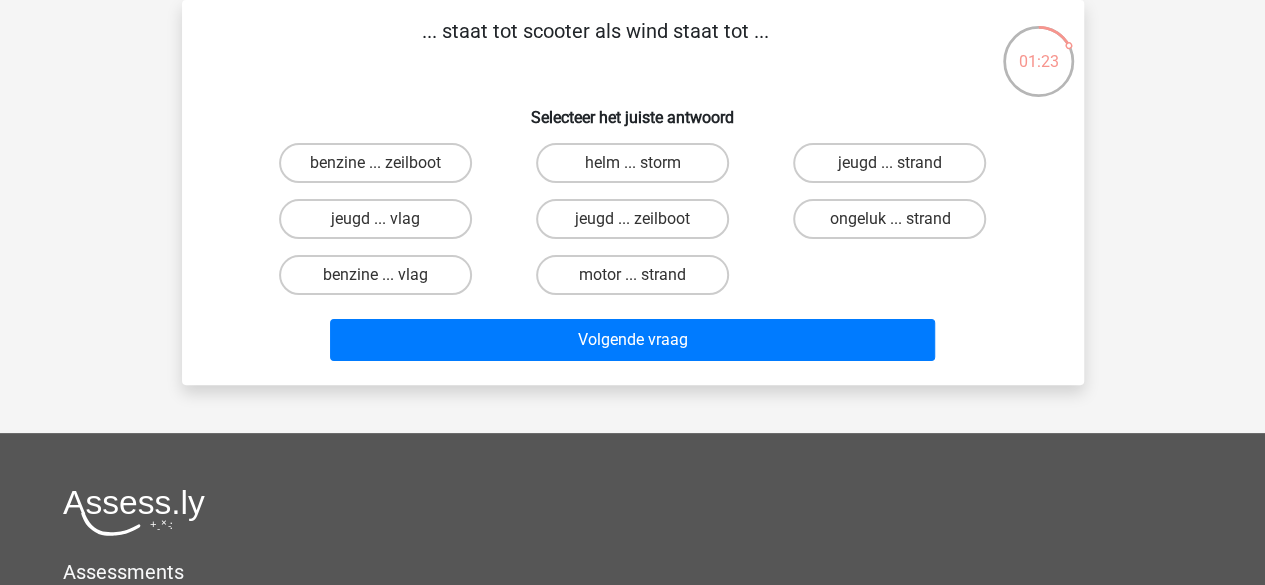 scroll, scrollTop: 0, scrollLeft: 0, axis: both 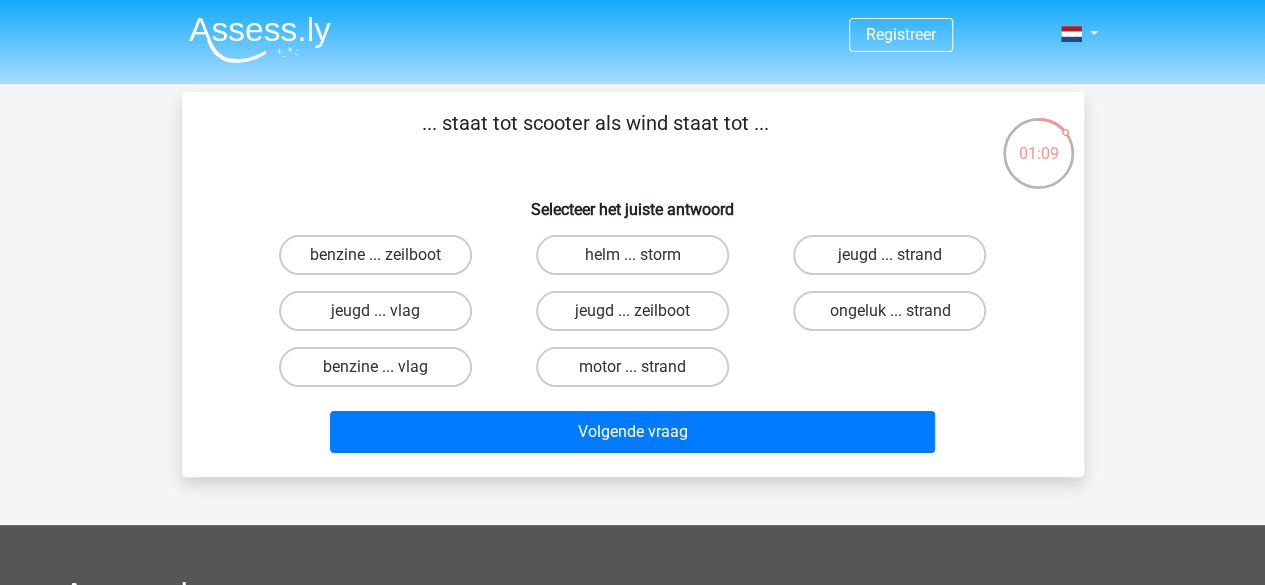 click on "benzine ... vlag" at bounding box center (381, 373) 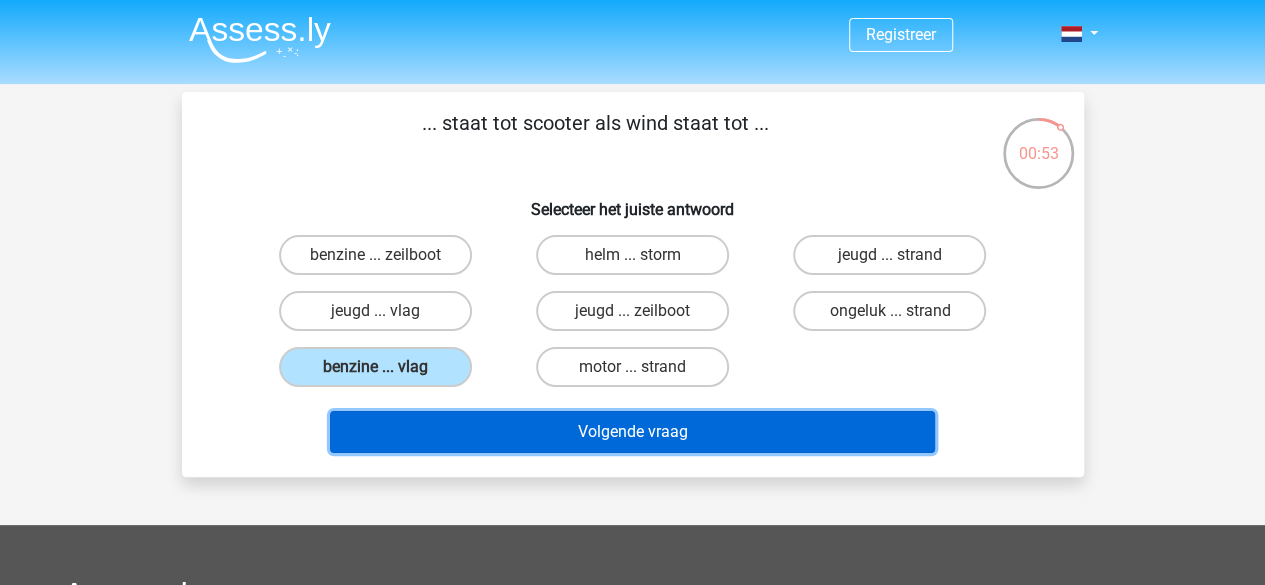 click on "Volgende vraag" at bounding box center (632, 432) 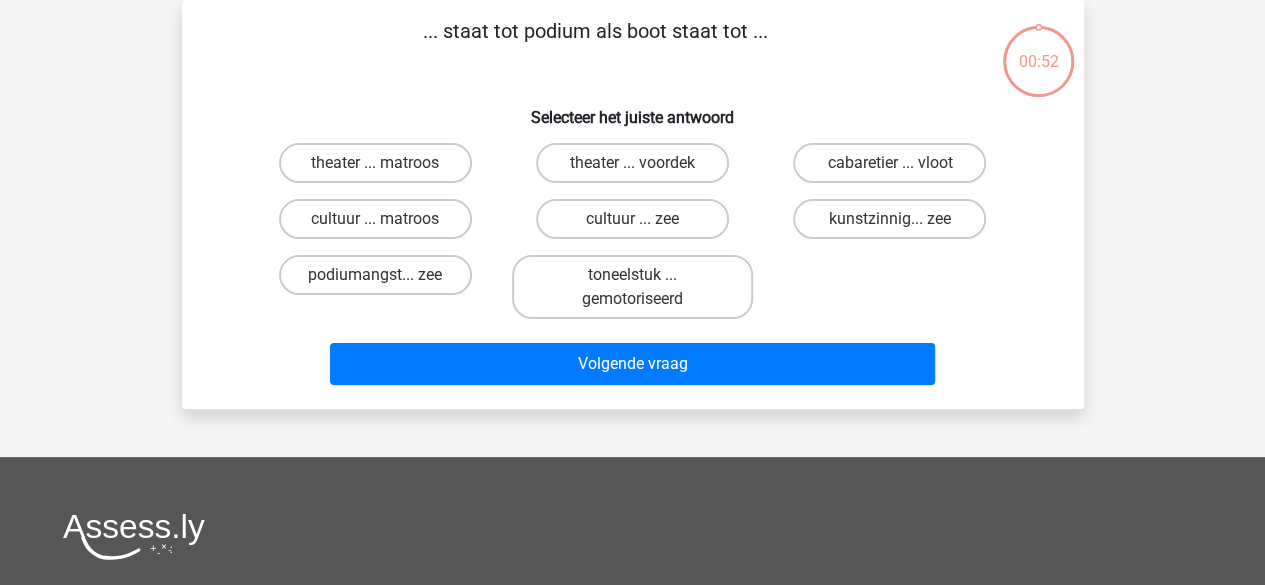 scroll, scrollTop: 0, scrollLeft: 0, axis: both 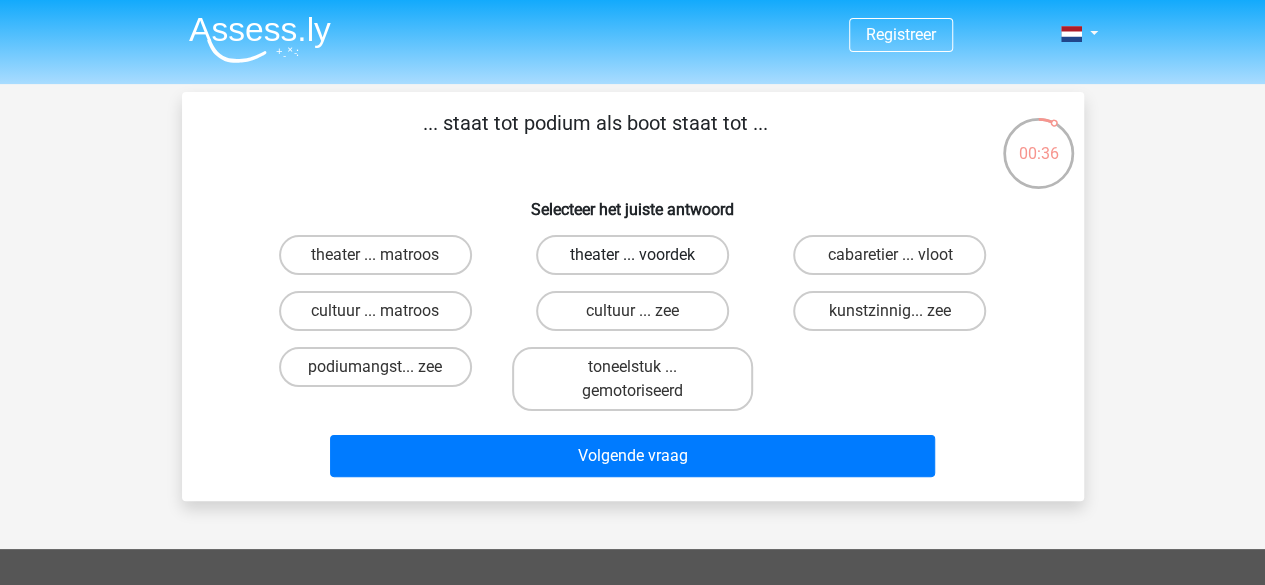 click on "theater ... voordek" at bounding box center (632, 255) 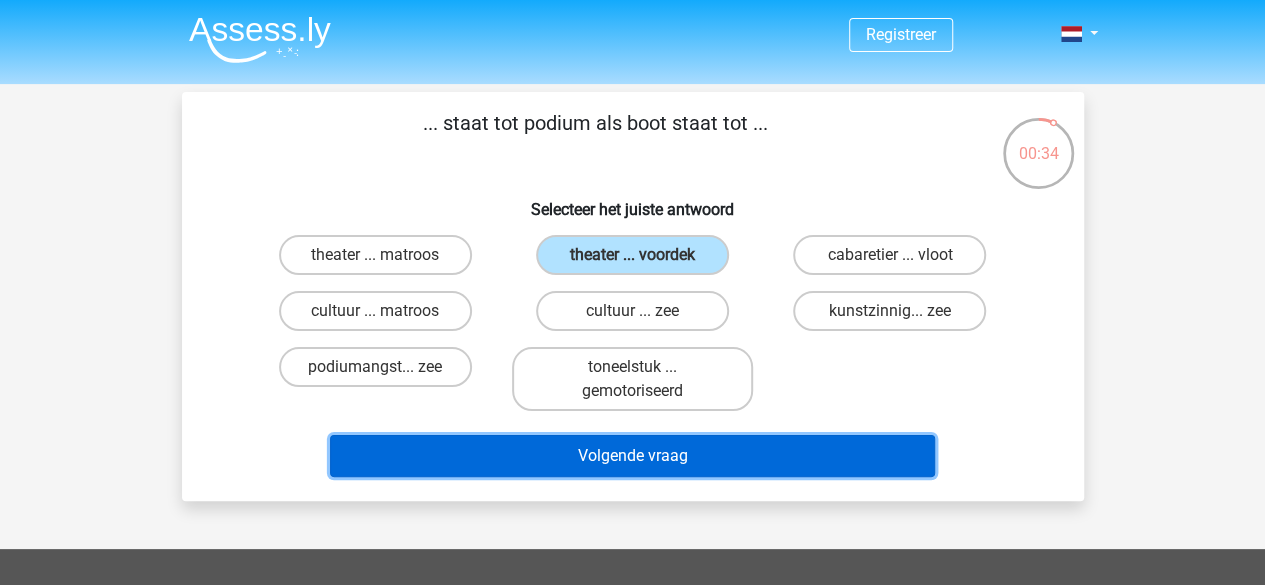 click on "Volgende vraag" at bounding box center [632, 456] 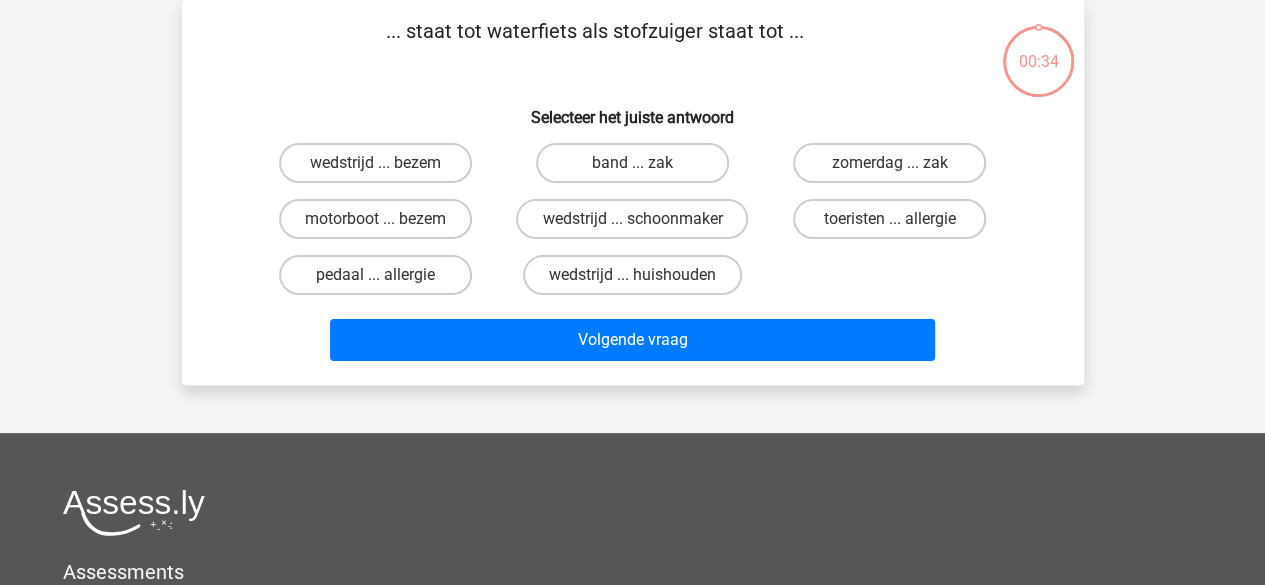scroll, scrollTop: 0, scrollLeft: 0, axis: both 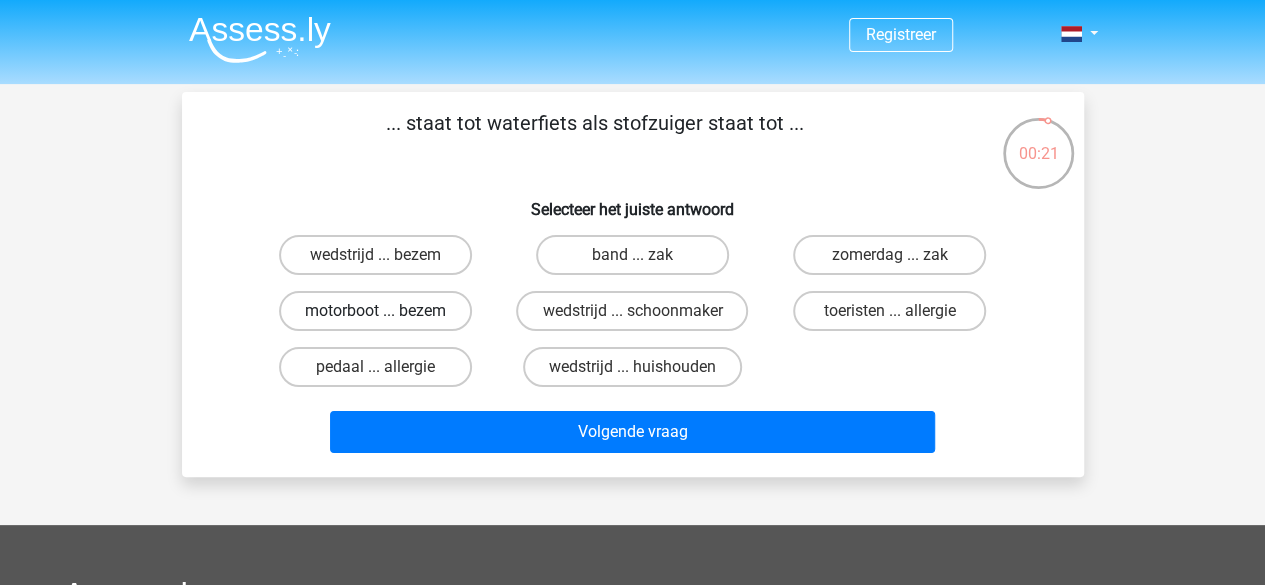 click on "motorboot ... bezem" at bounding box center (375, 311) 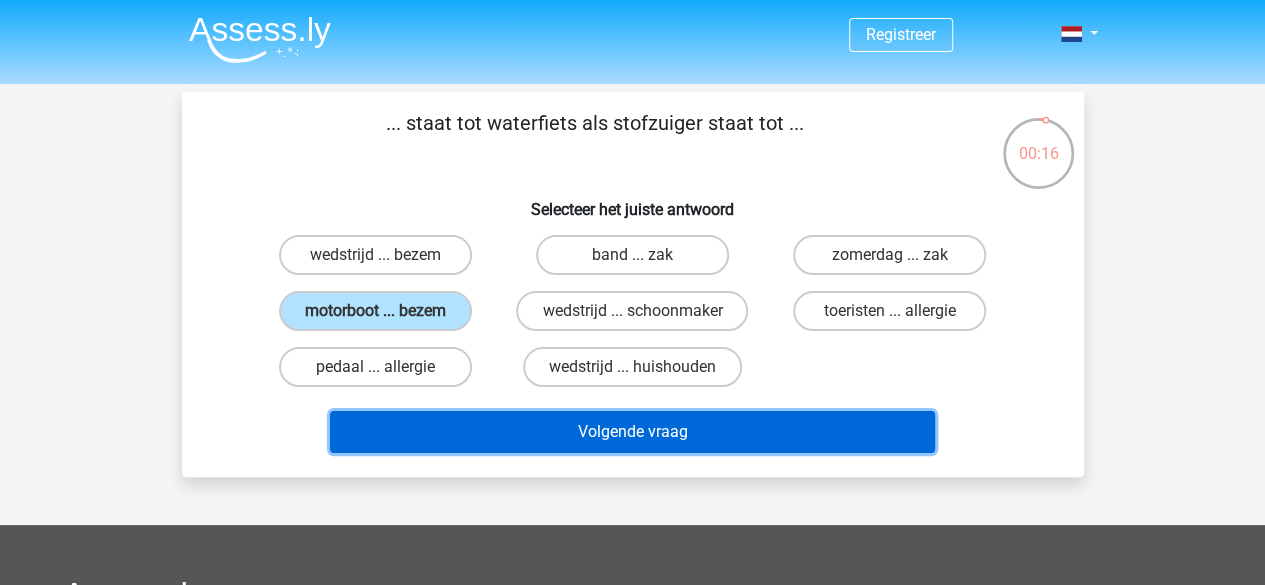 click on "Volgende vraag" at bounding box center (632, 432) 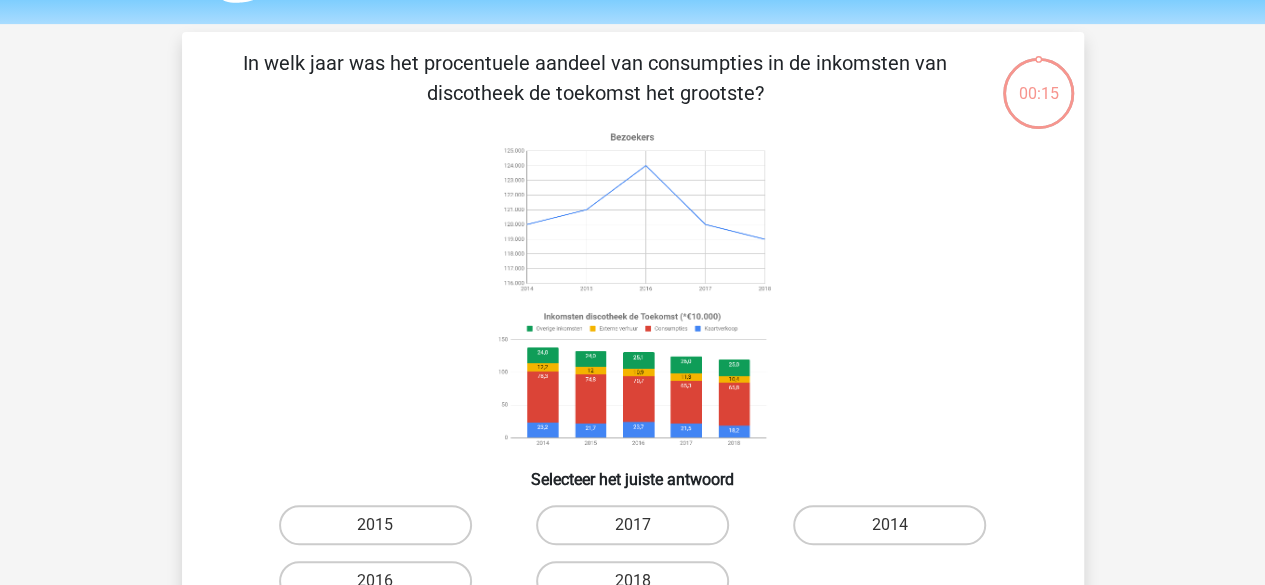 scroll, scrollTop: 92, scrollLeft: 0, axis: vertical 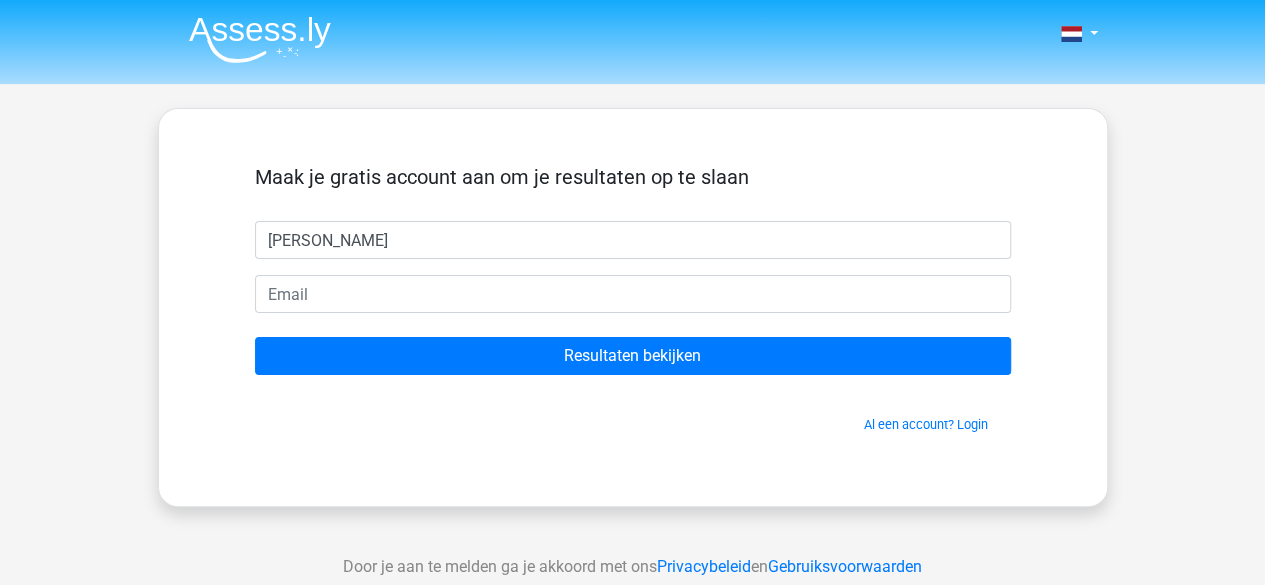 type on "[PERSON_NAME]" 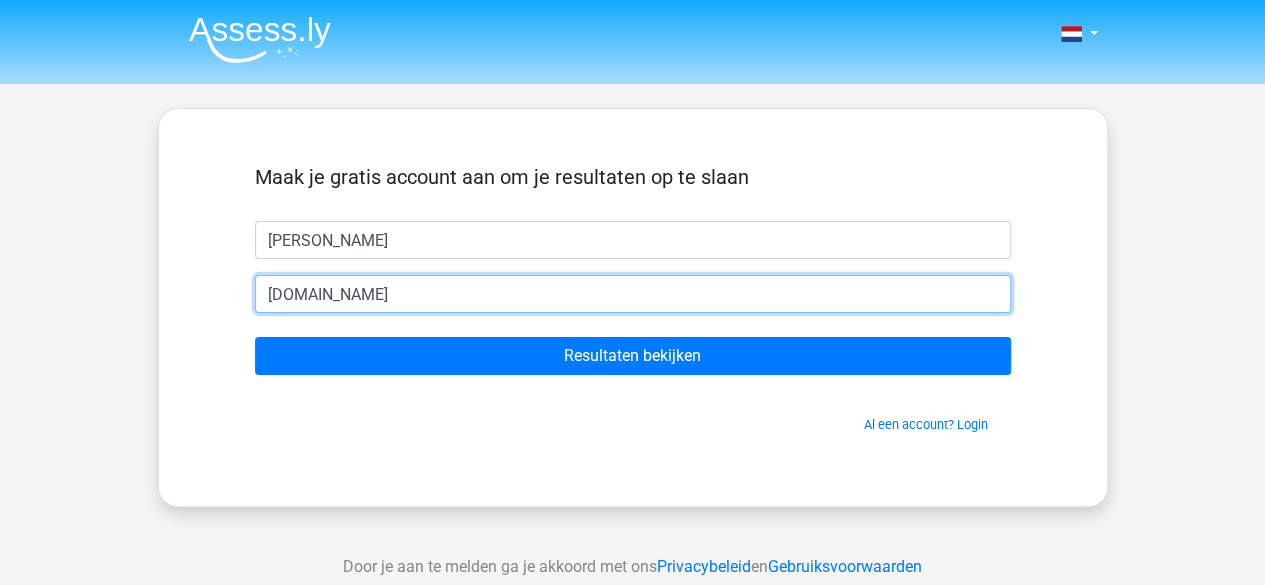 type on "[EMAIL_ADDRESS][DOMAIN_NAME]" 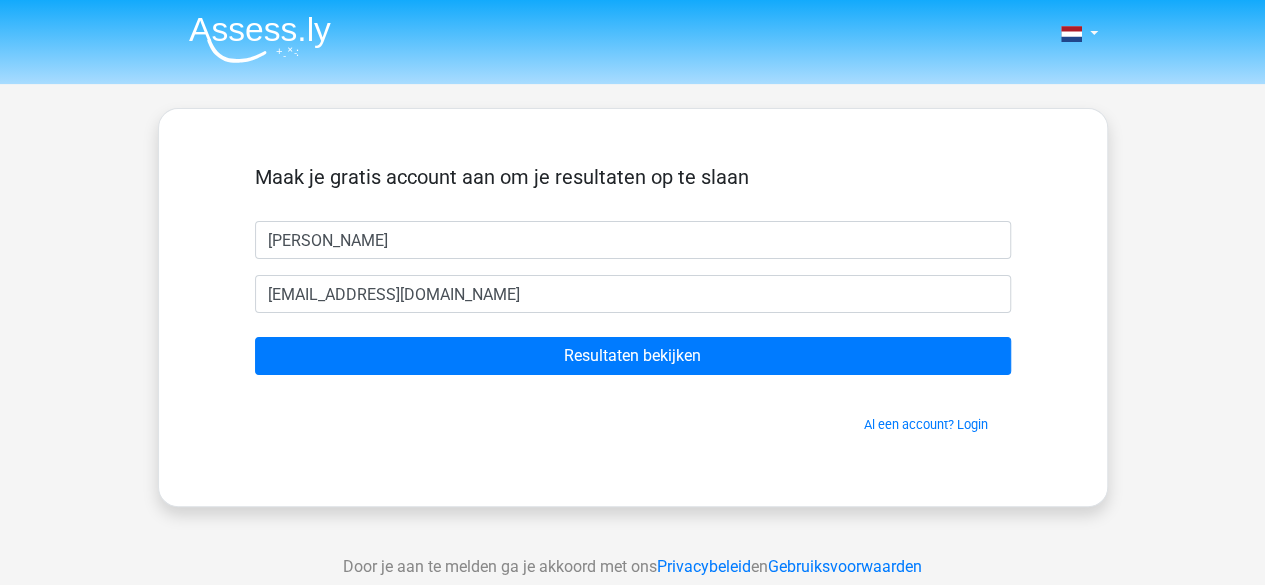 click on "Maak je gratis account aan om je resultaten op te slaan
[PERSON_NAME]
[EMAIL_ADDRESS][DOMAIN_NAME]
Resultaten bekijken
Al een account? Login" at bounding box center [633, 299] 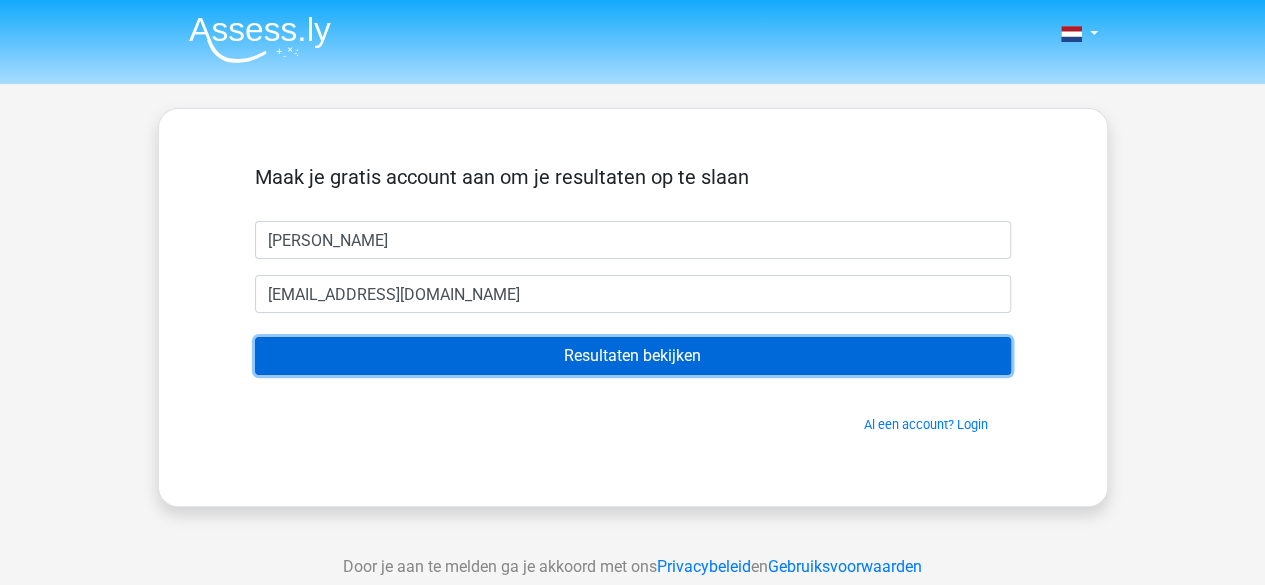 click on "Resultaten bekijken" at bounding box center (633, 356) 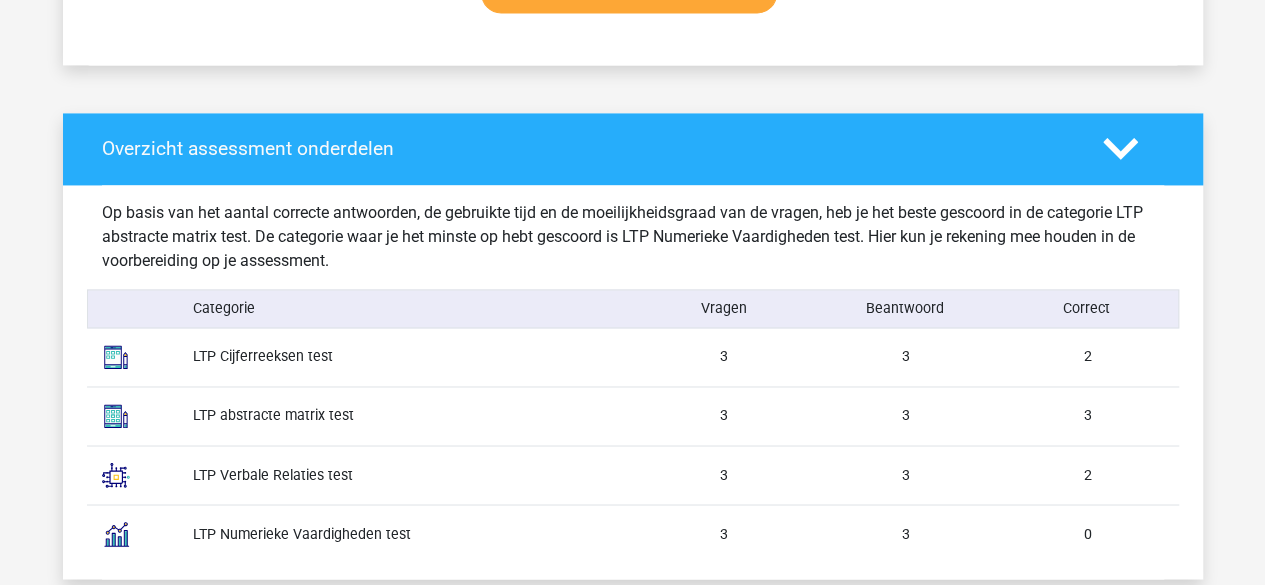 scroll, scrollTop: 1595, scrollLeft: 0, axis: vertical 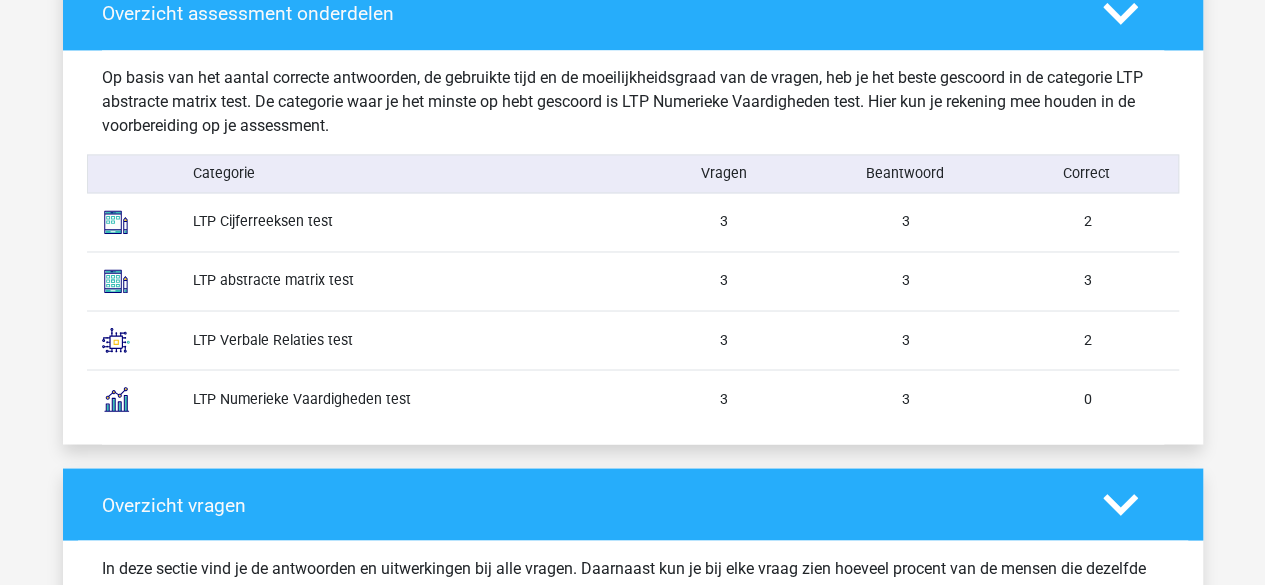 click on "LTP abstracte matrix test" at bounding box center (405, 280) 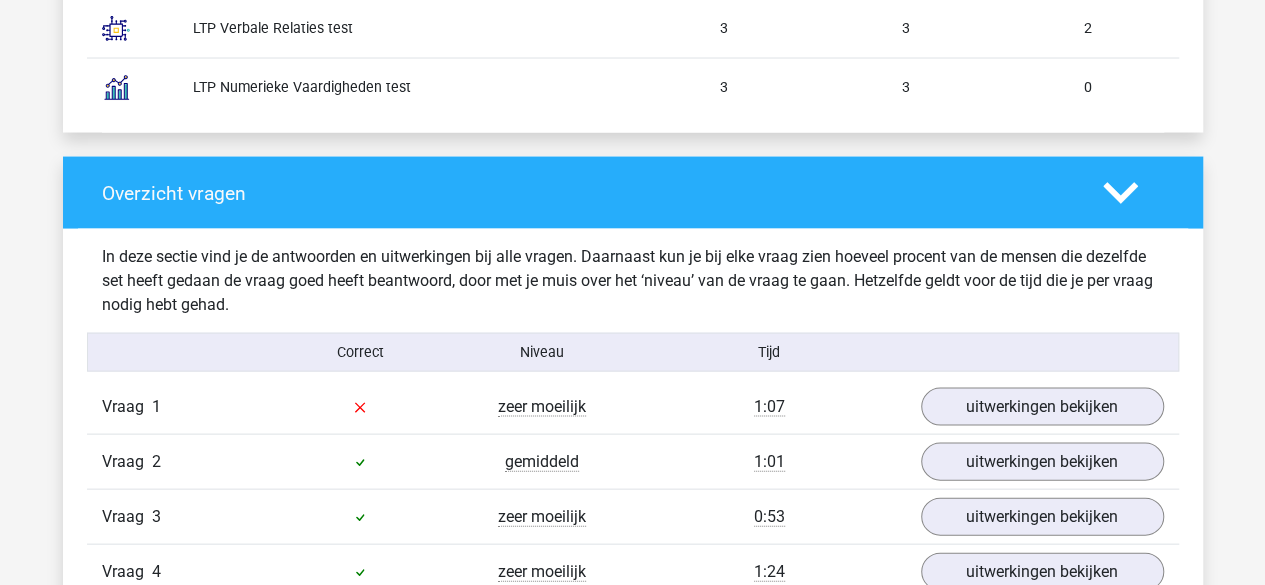 scroll, scrollTop: 2098, scrollLeft: 0, axis: vertical 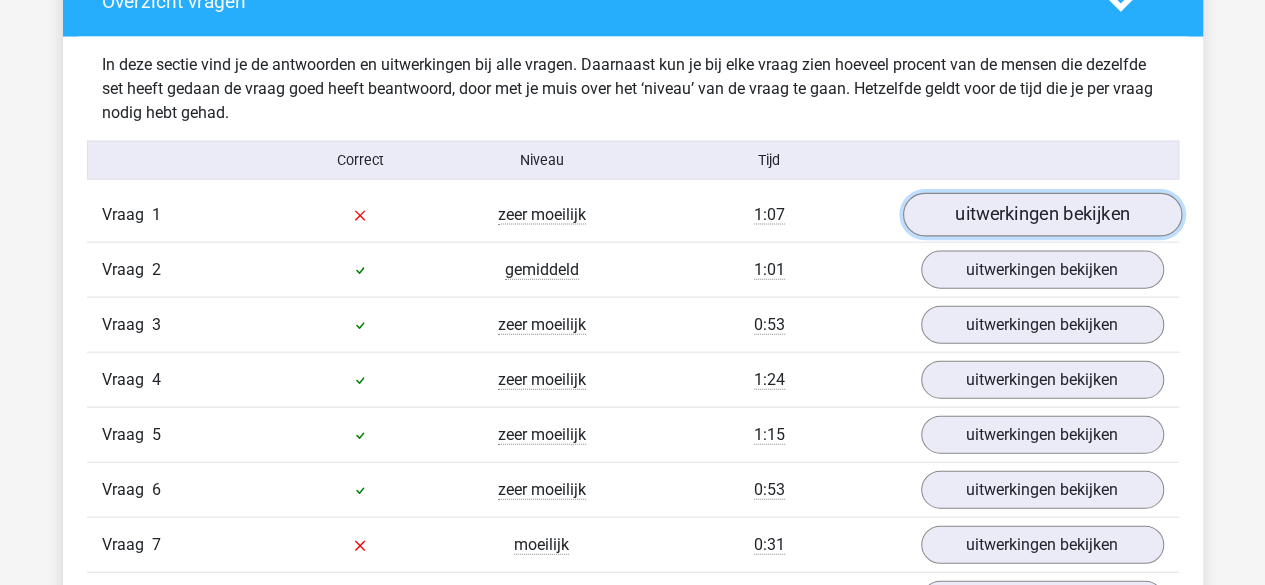 click on "uitwerkingen bekijken" at bounding box center [1041, 216] 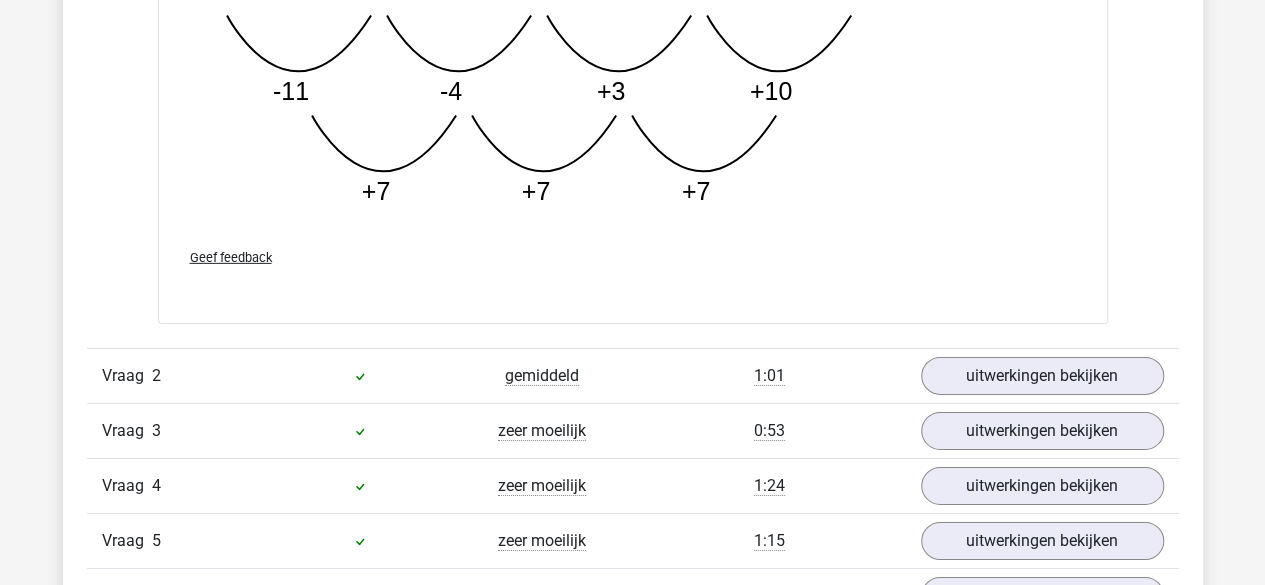 scroll, scrollTop: 3154, scrollLeft: 0, axis: vertical 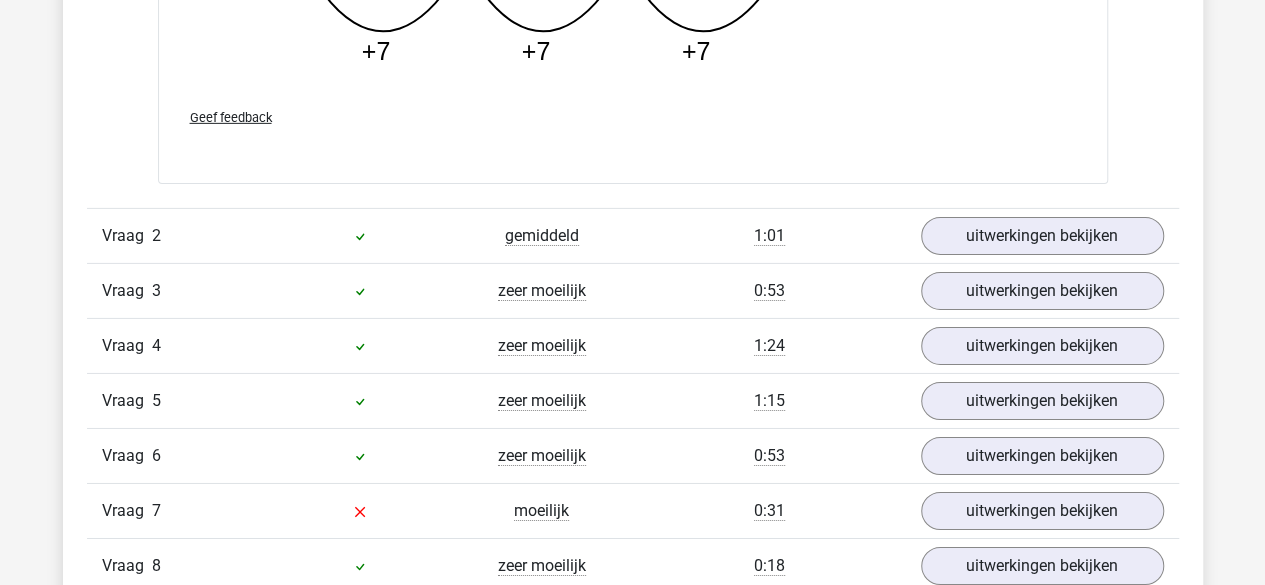 click on "1:01" at bounding box center (769, 236) 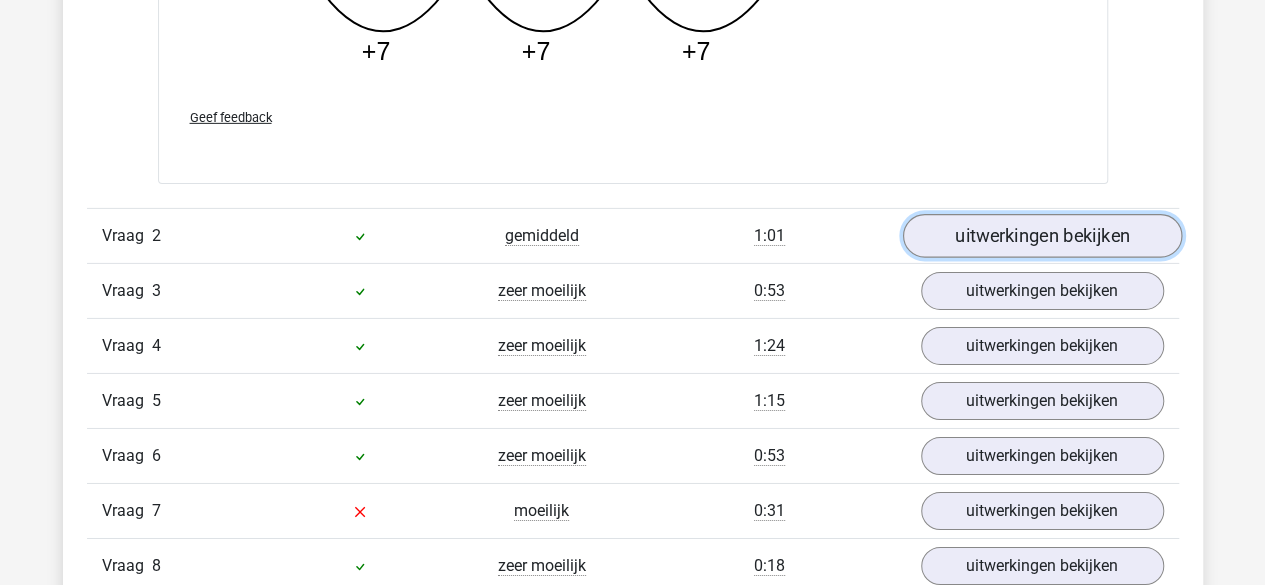 click on "uitwerkingen bekijken" at bounding box center (1041, 236) 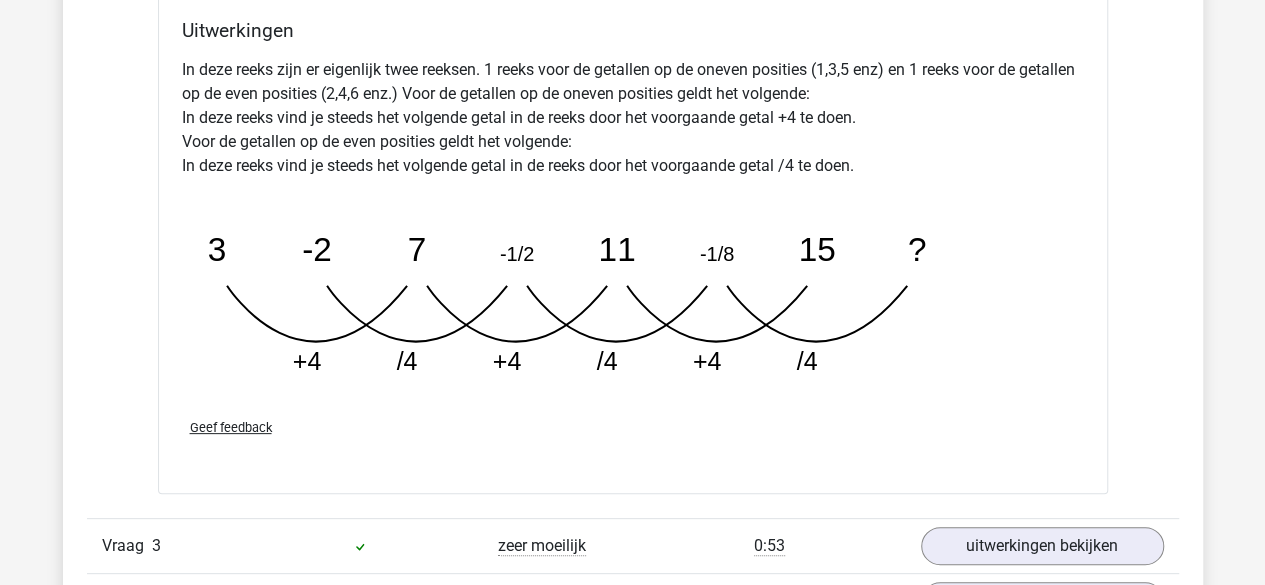 scroll, scrollTop: 4105, scrollLeft: 0, axis: vertical 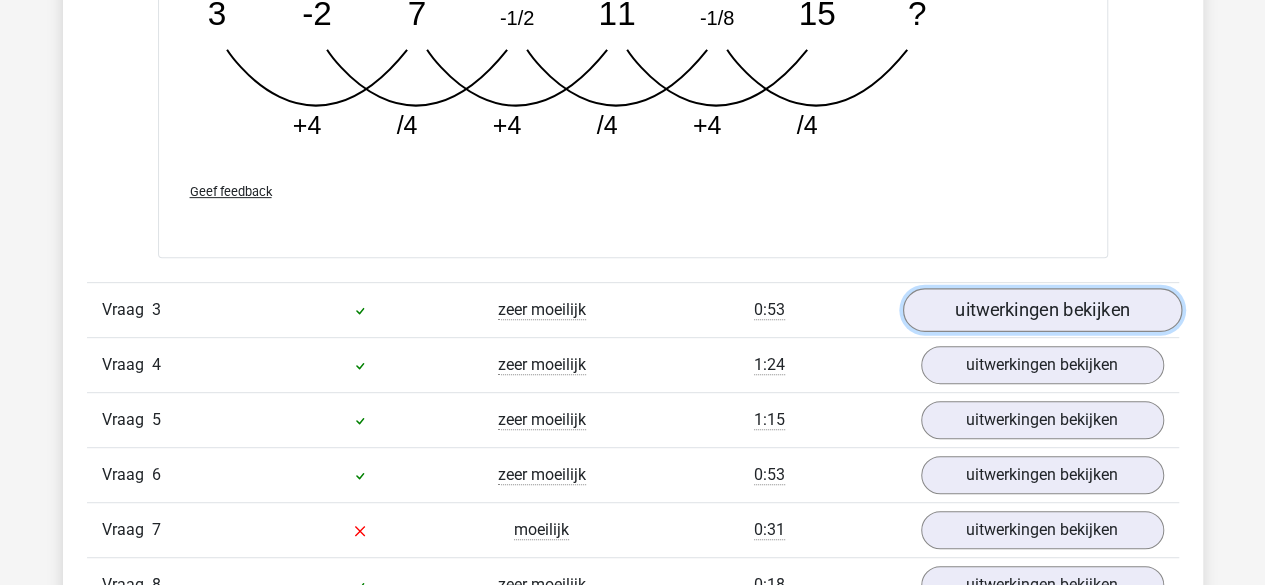 click on "uitwerkingen bekijken" at bounding box center (1041, 310) 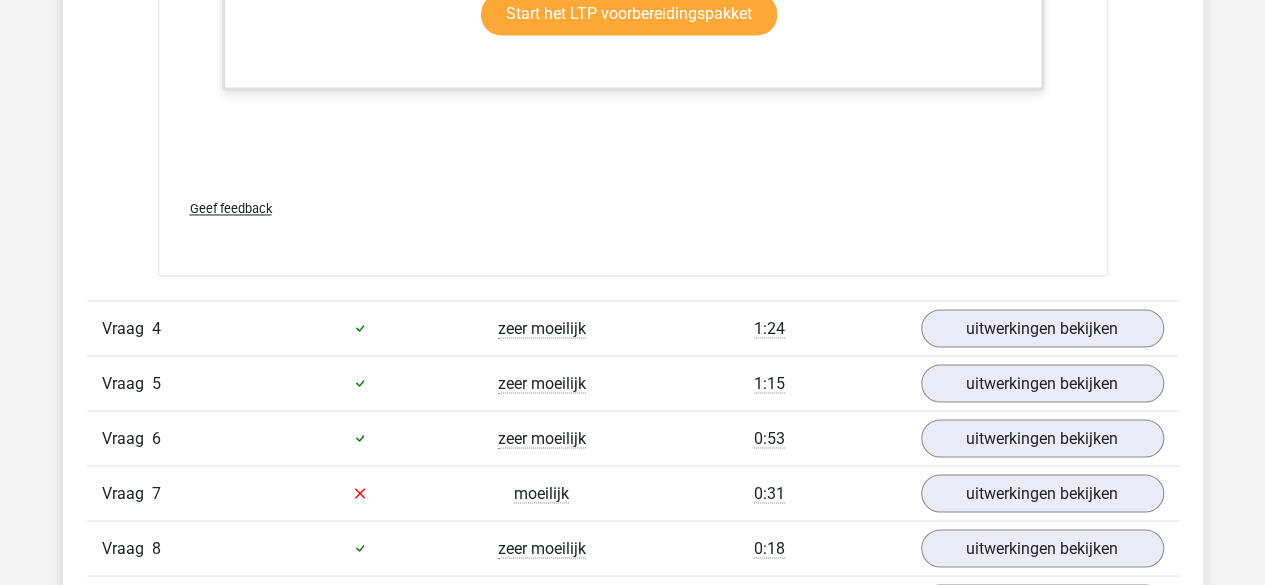 scroll, scrollTop: 5428, scrollLeft: 0, axis: vertical 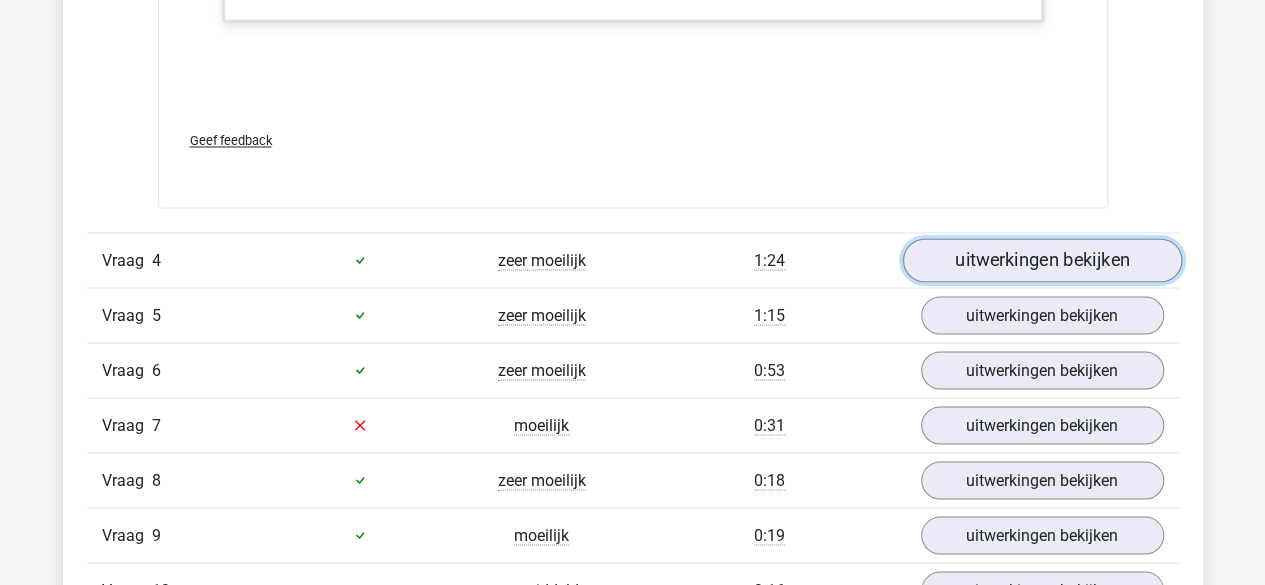 click on "uitwerkingen bekijken" at bounding box center (1041, 260) 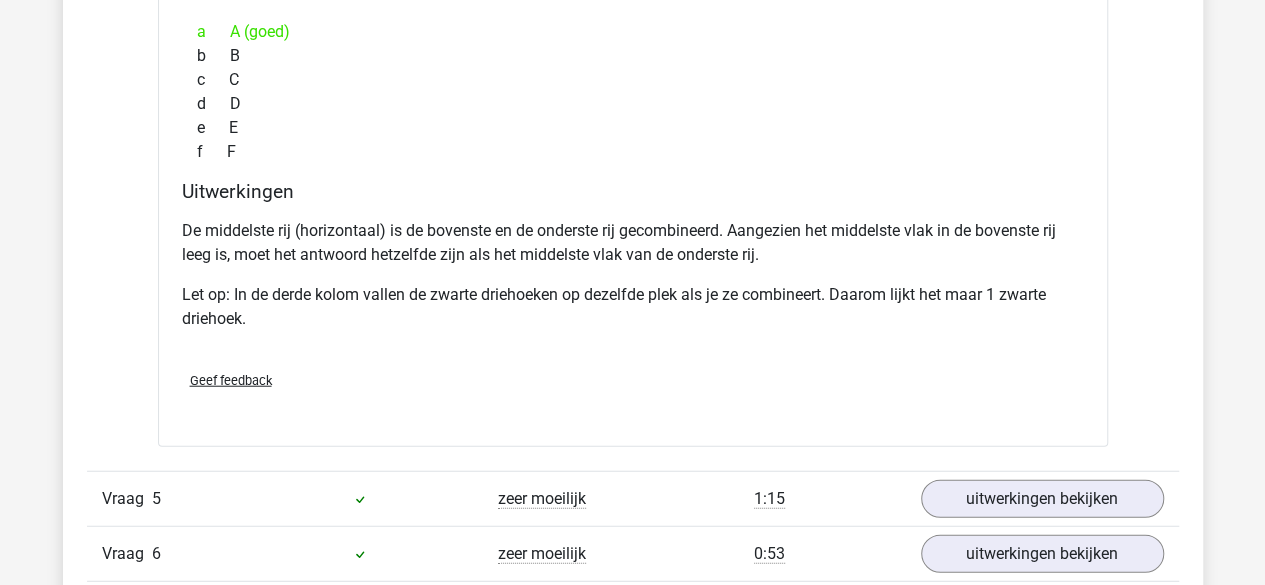 scroll, scrollTop: 6208, scrollLeft: 0, axis: vertical 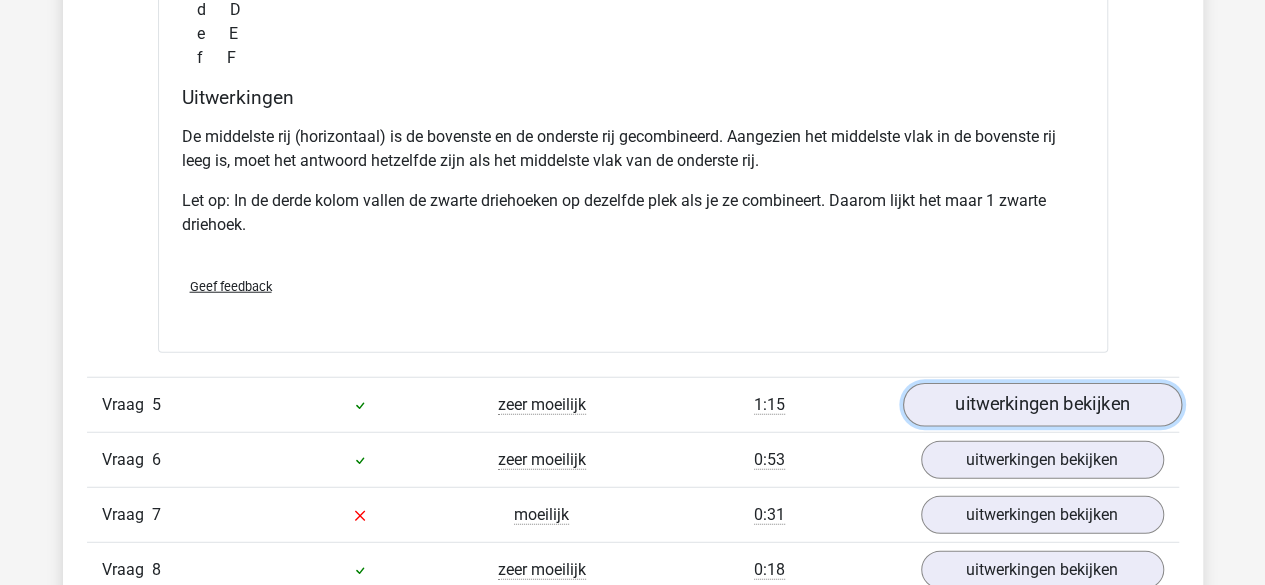 click on "uitwerkingen bekijken" at bounding box center [1041, 405] 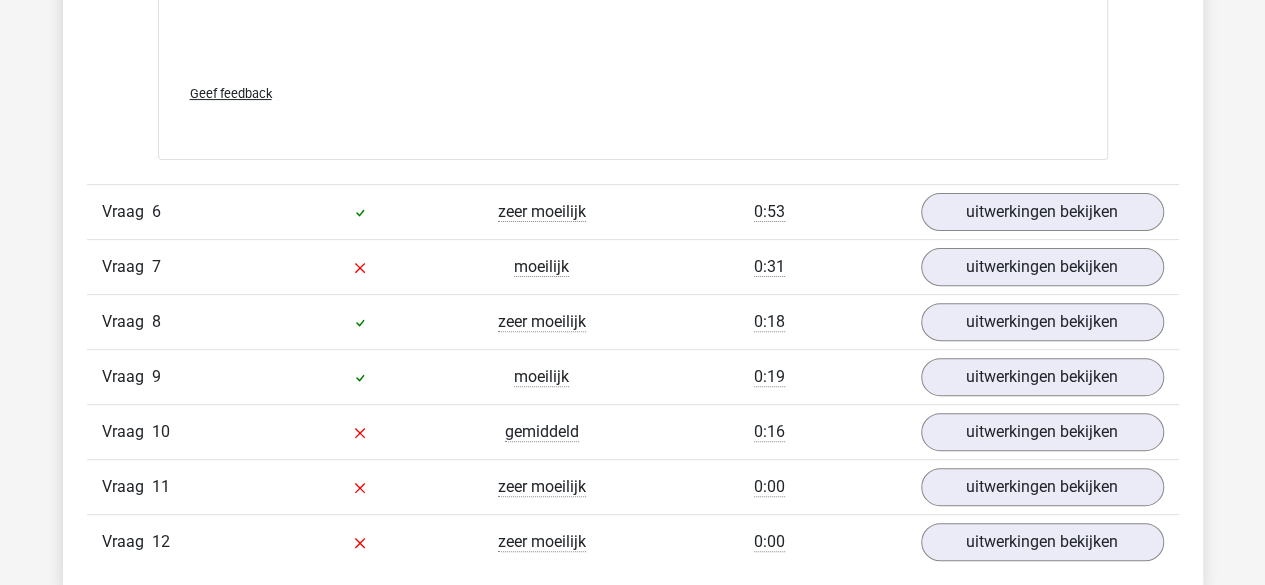 scroll, scrollTop: 7784, scrollLeft: 0, axis: vertical 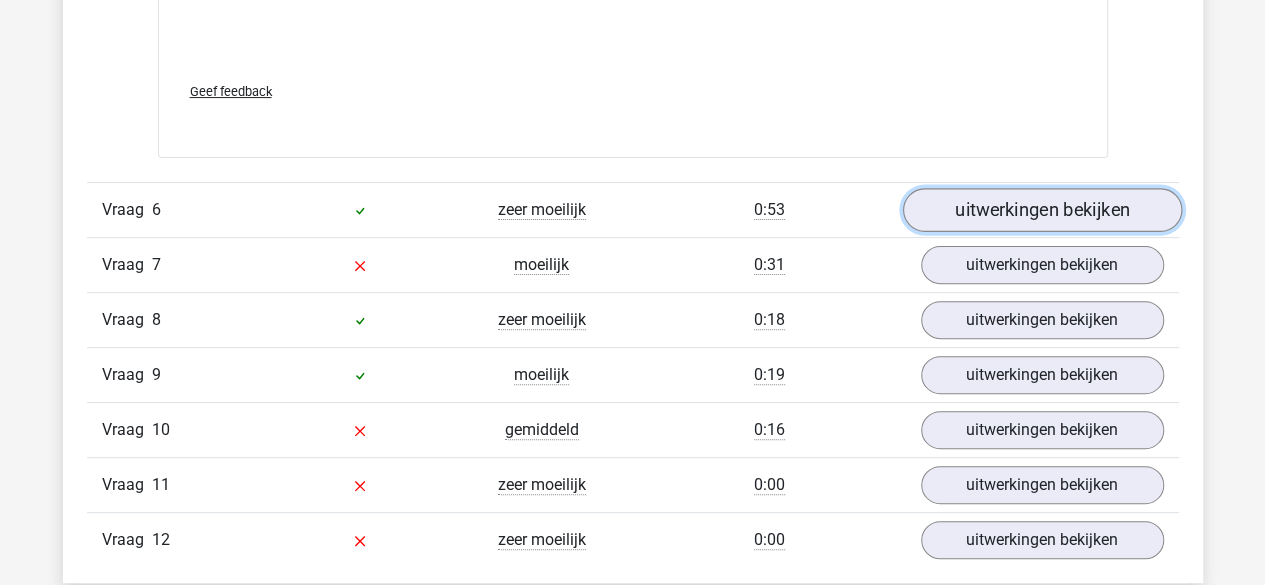 click on "uitwerkingen bekijken" at bounding box center (1041, 210) 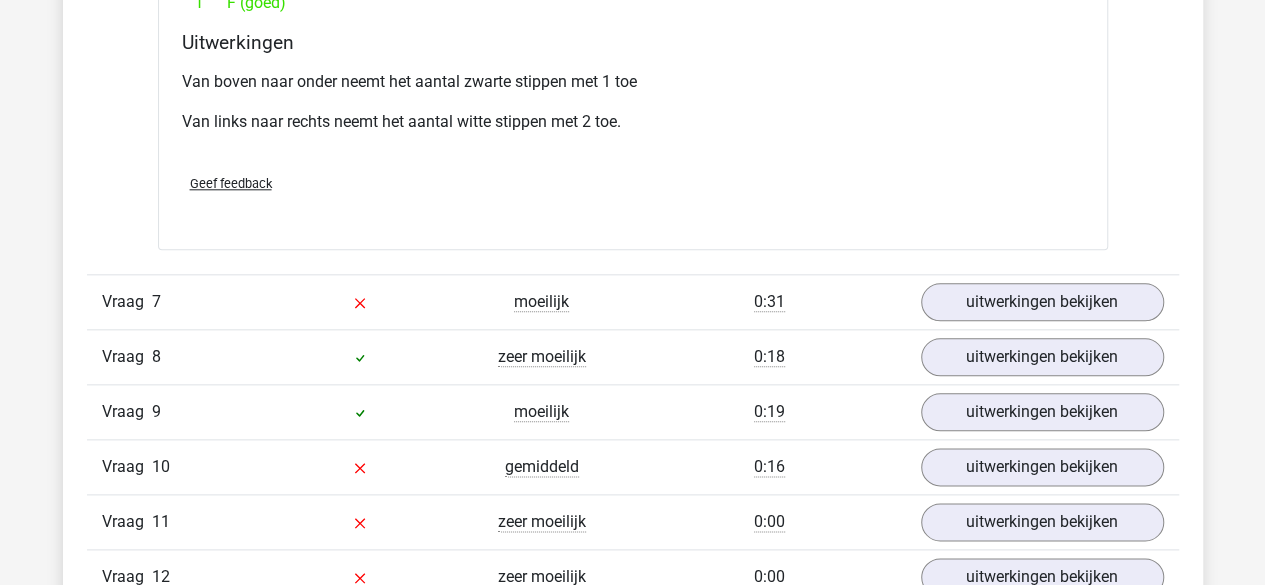 scroll, scrollTop: 8582, scrollLeft: 0, axis: vertical 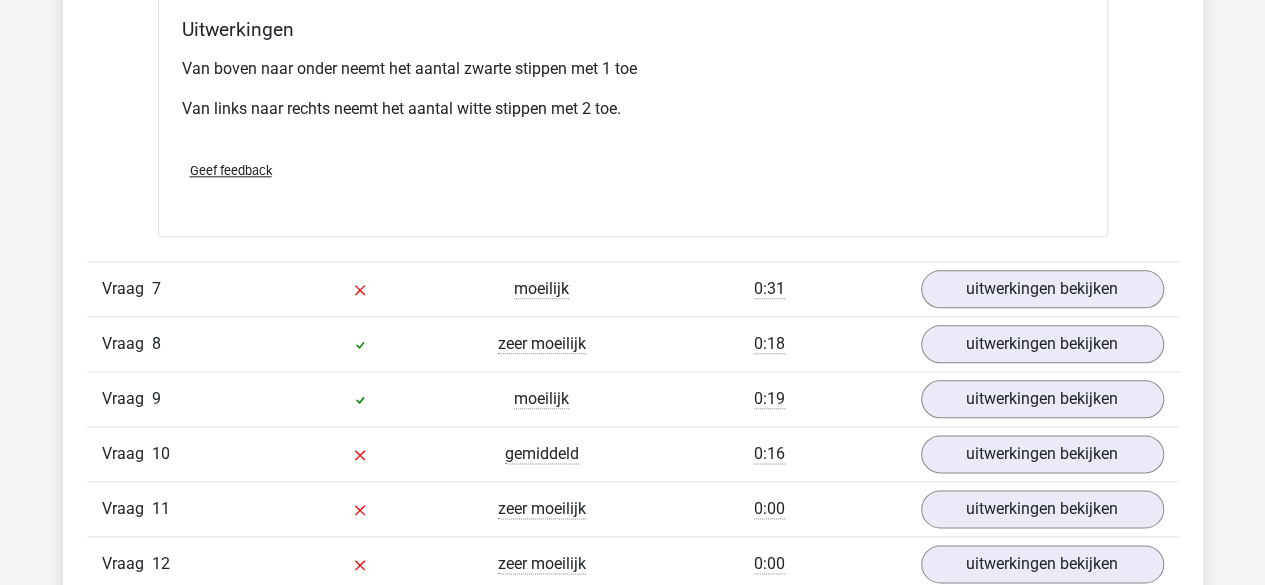 click on "uitwerkingen bekijken" at bounding box center [1042, 289] 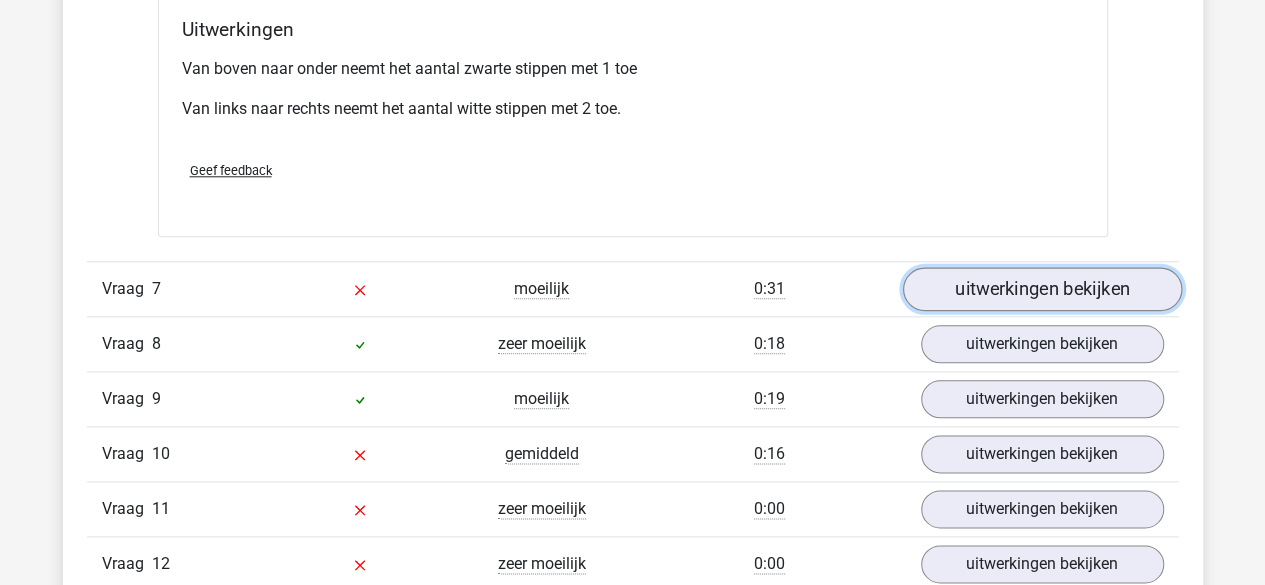 click on "uitwerkingen bekijken" at bounding box center (1041, 289) 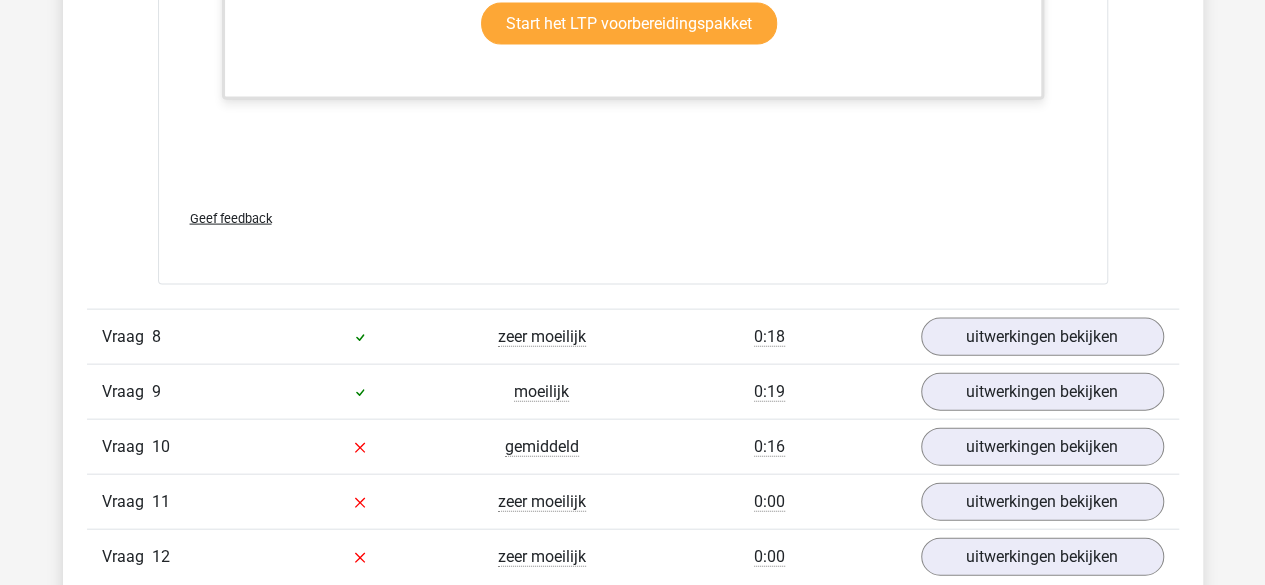scroll, scrollTop: 9635, scrollLeft: 0, axis: vertical 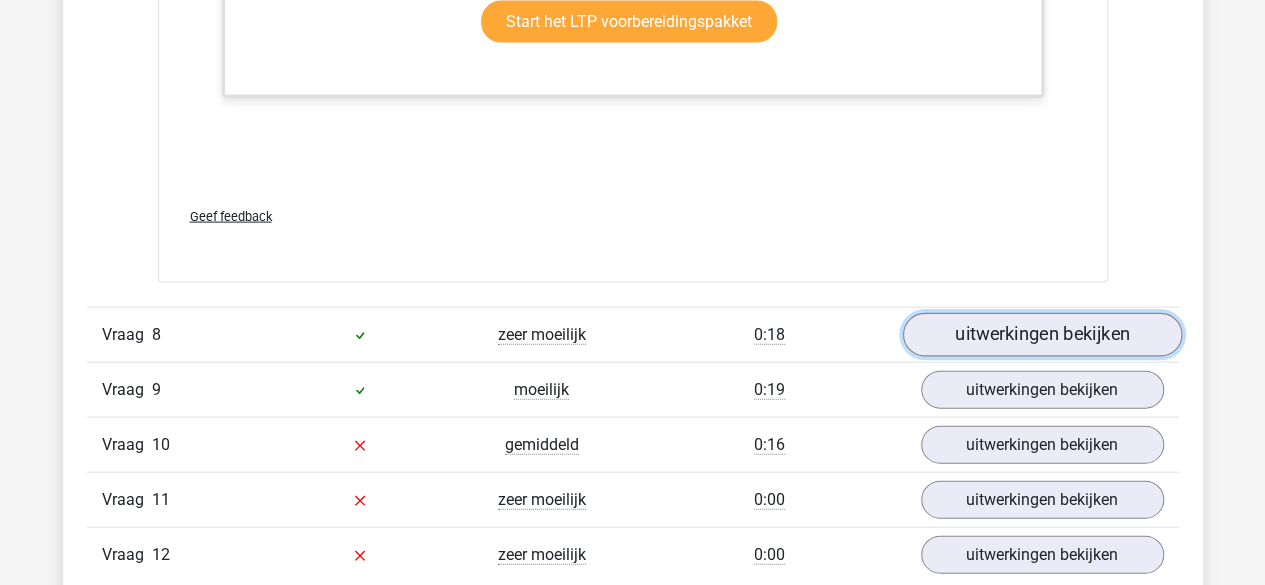 click on "uitwerkingen bekijken" at bounding box center [1041, 336] 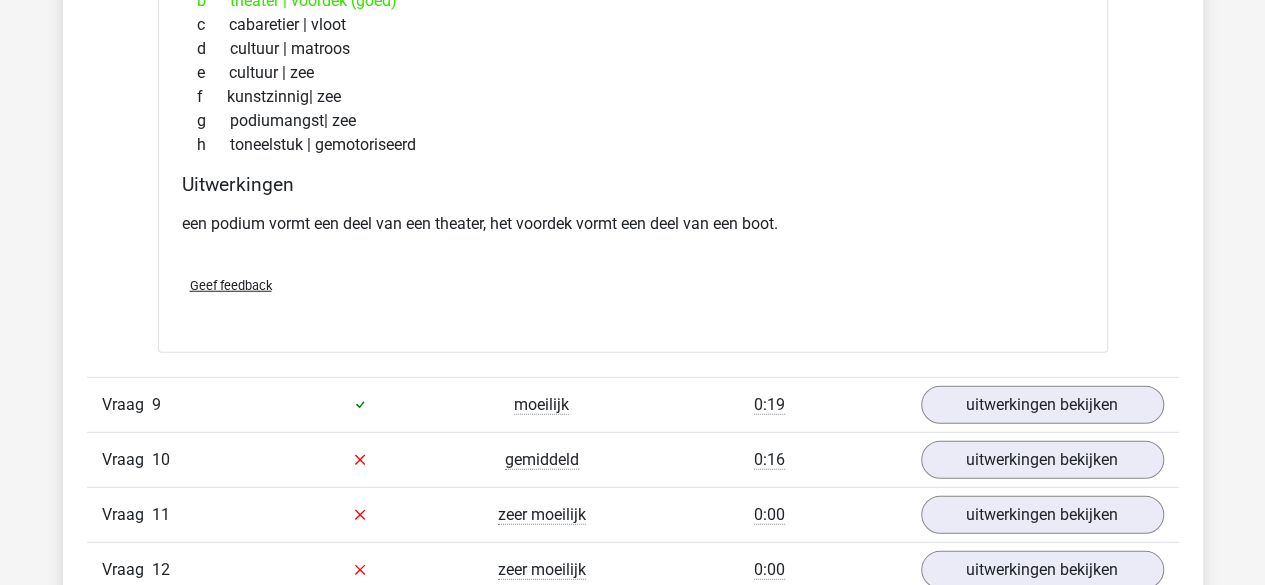 scroll, scrollTop: 10142, scrollLeft: 0, axis: vertical 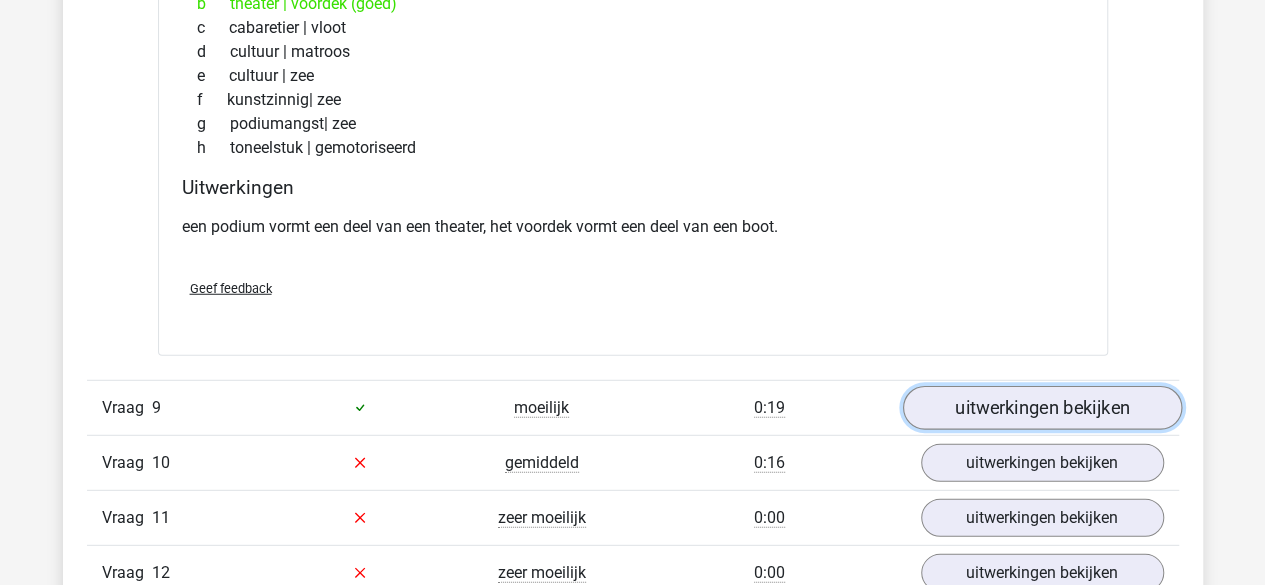 click on "uitwerkingen bekijken" at bounding box center (1041, 408) 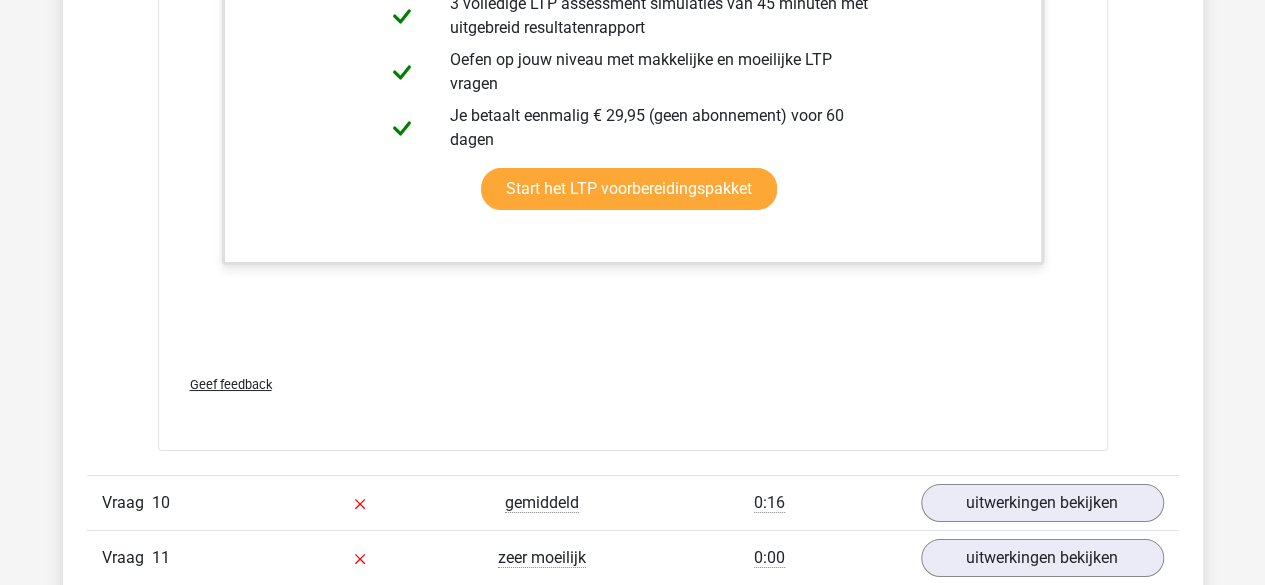 scroll, scrollTop: 11379, scrollLeft: 0, axis: vertical 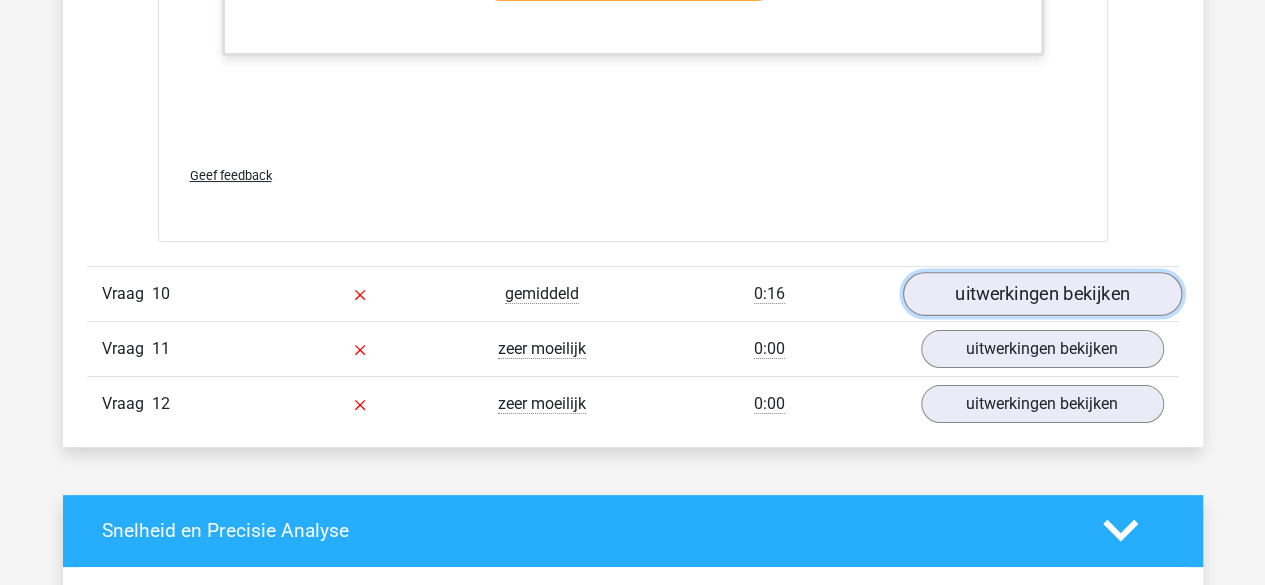 click on "uitwerkingen bekijken" at bounding box center (1041, 294) 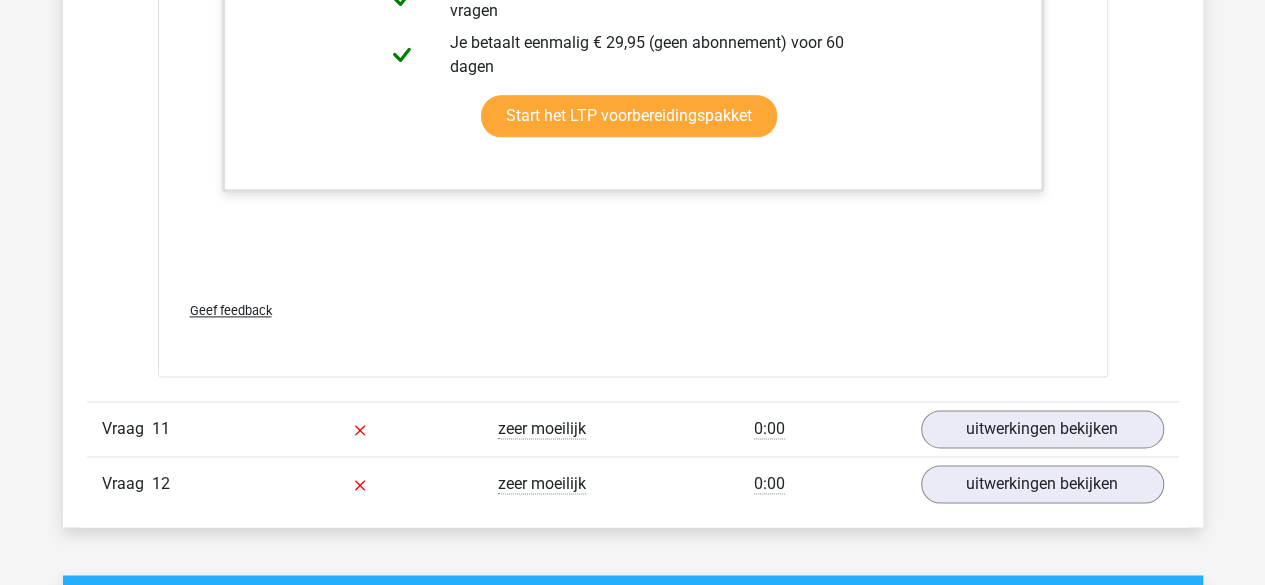 scroll, scrollTop: 12721, scrollLeft: 0, axis: vertical 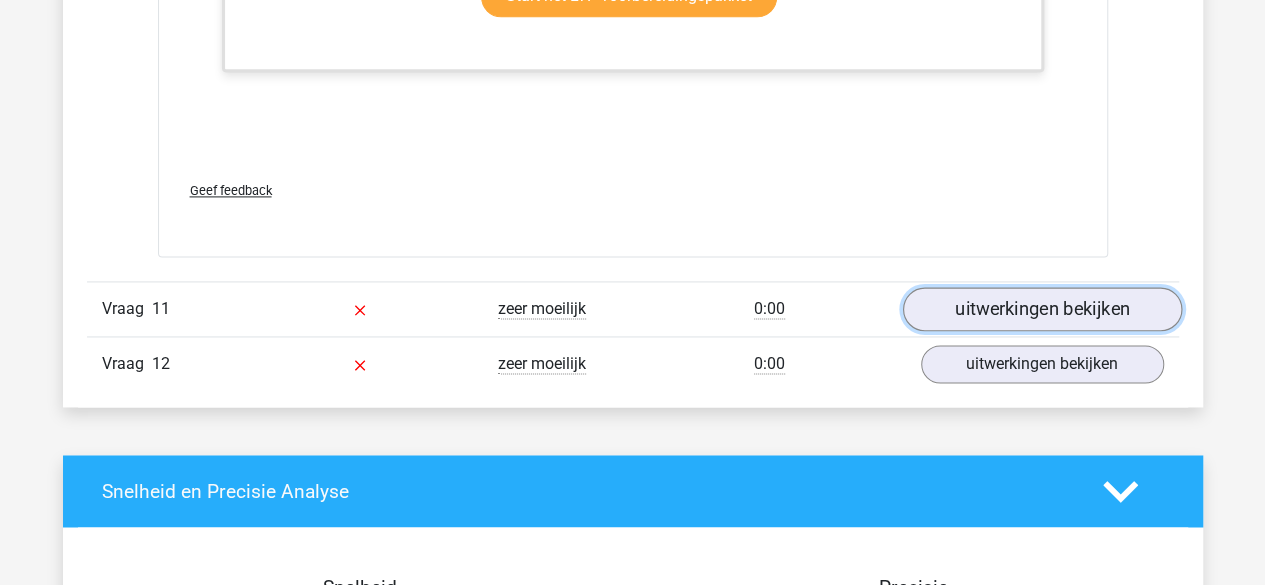 click on "uitwerkingen bekijken" at bounding box center [1041, 309] 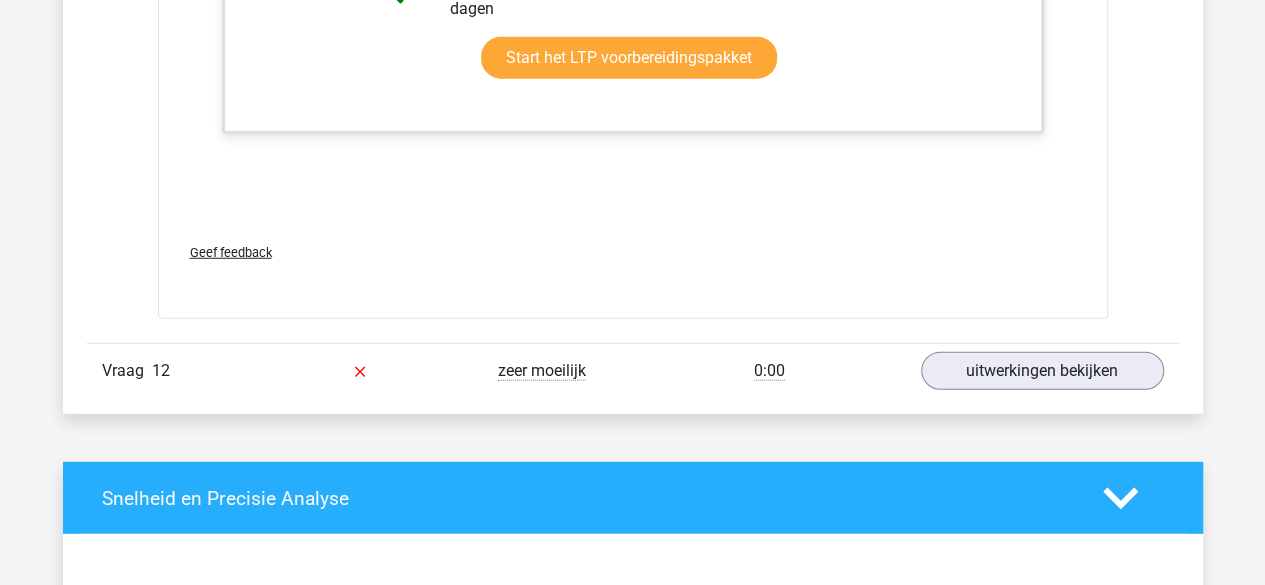 scroll, scrollTop: 14017, scrollLeft: 0, axis: vertical 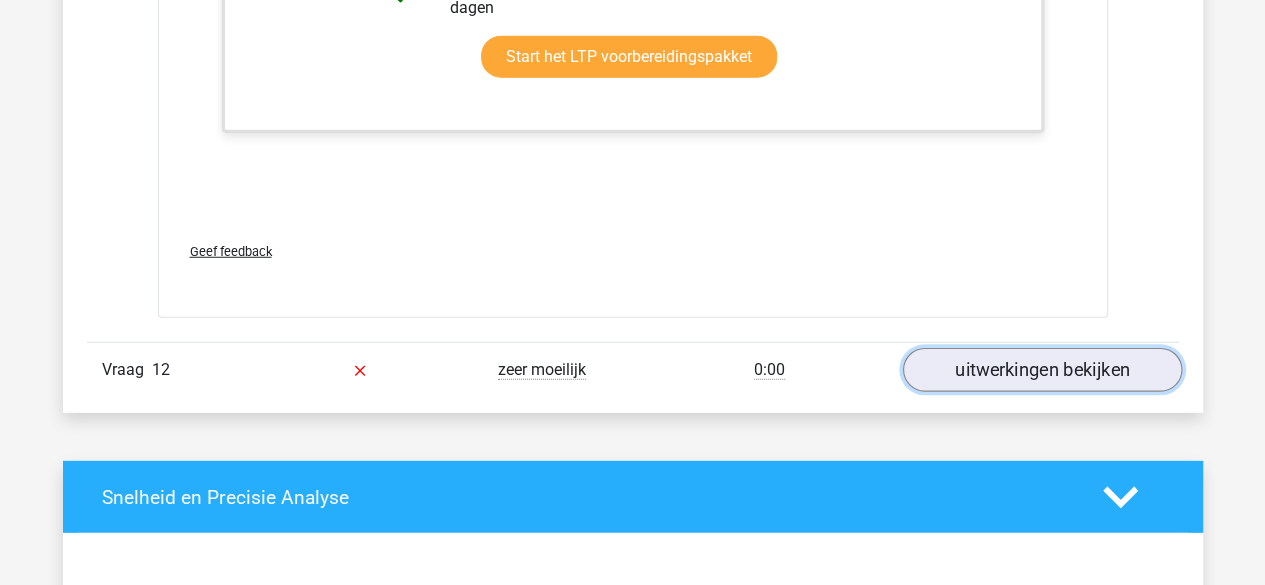 click on "uitwerkingen bekijken" at bounding box center [1041, 370] 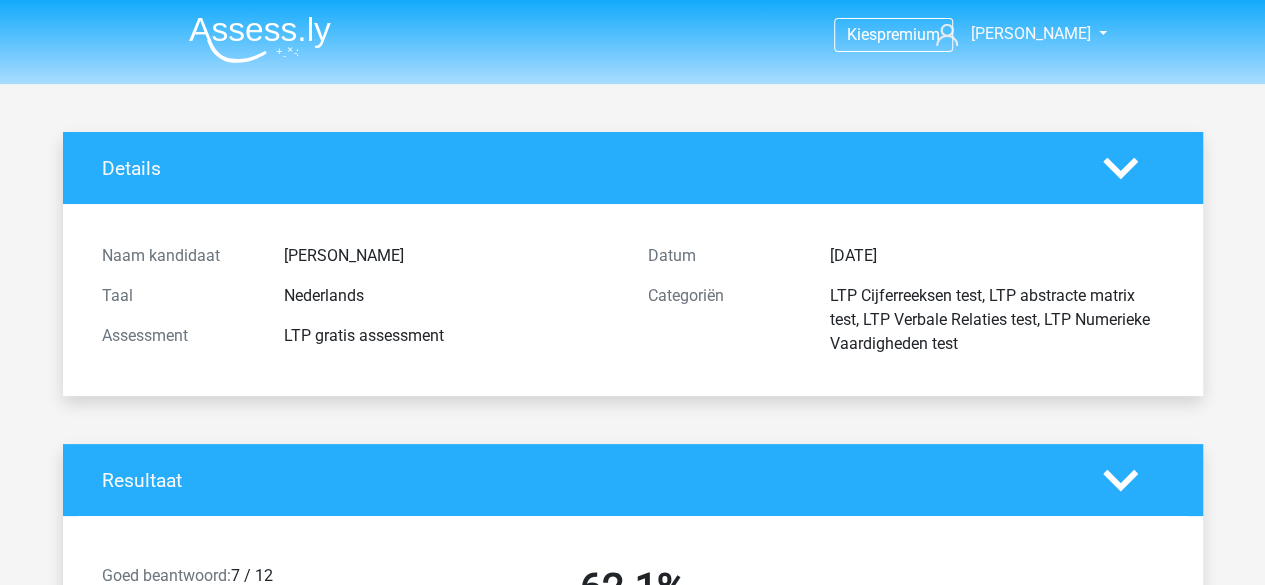 scroll, scrollTop: 1, scrollLeft: 0, axis: vertical 